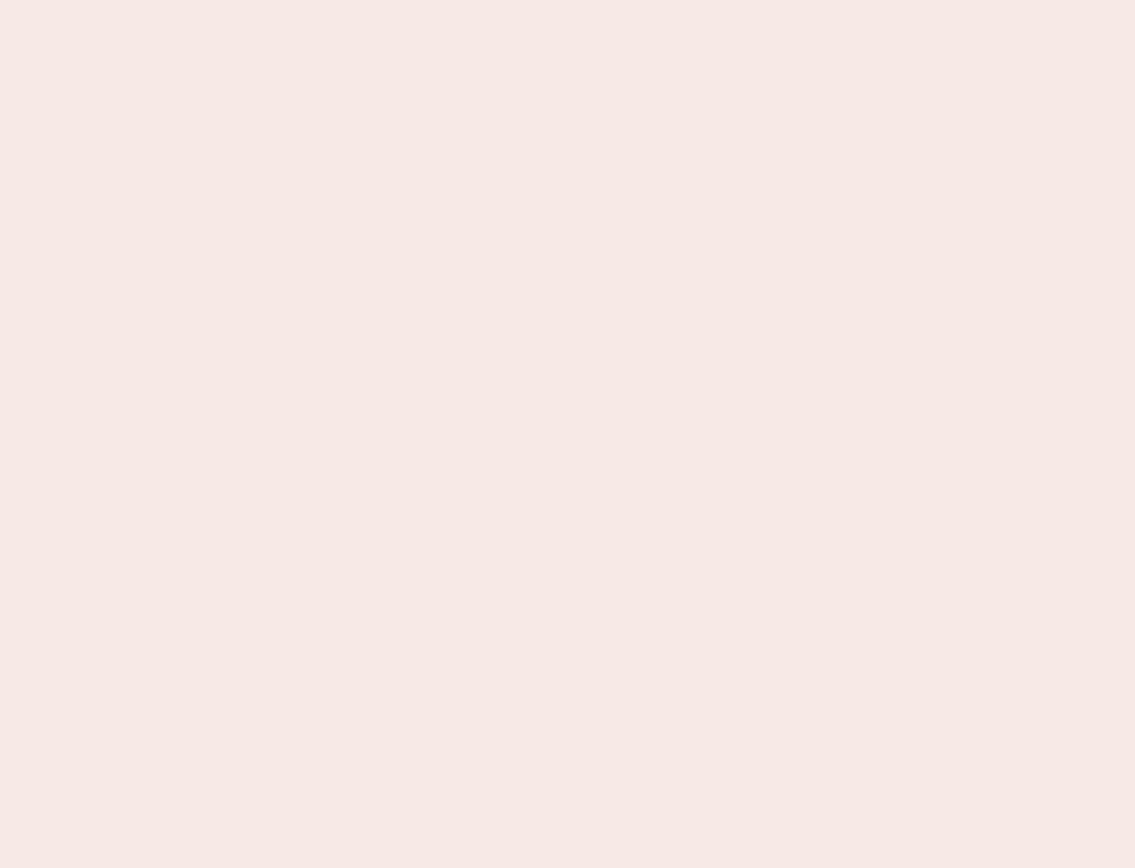 scroll, scrollTop: 0, scrollLeft: 0, axis: both 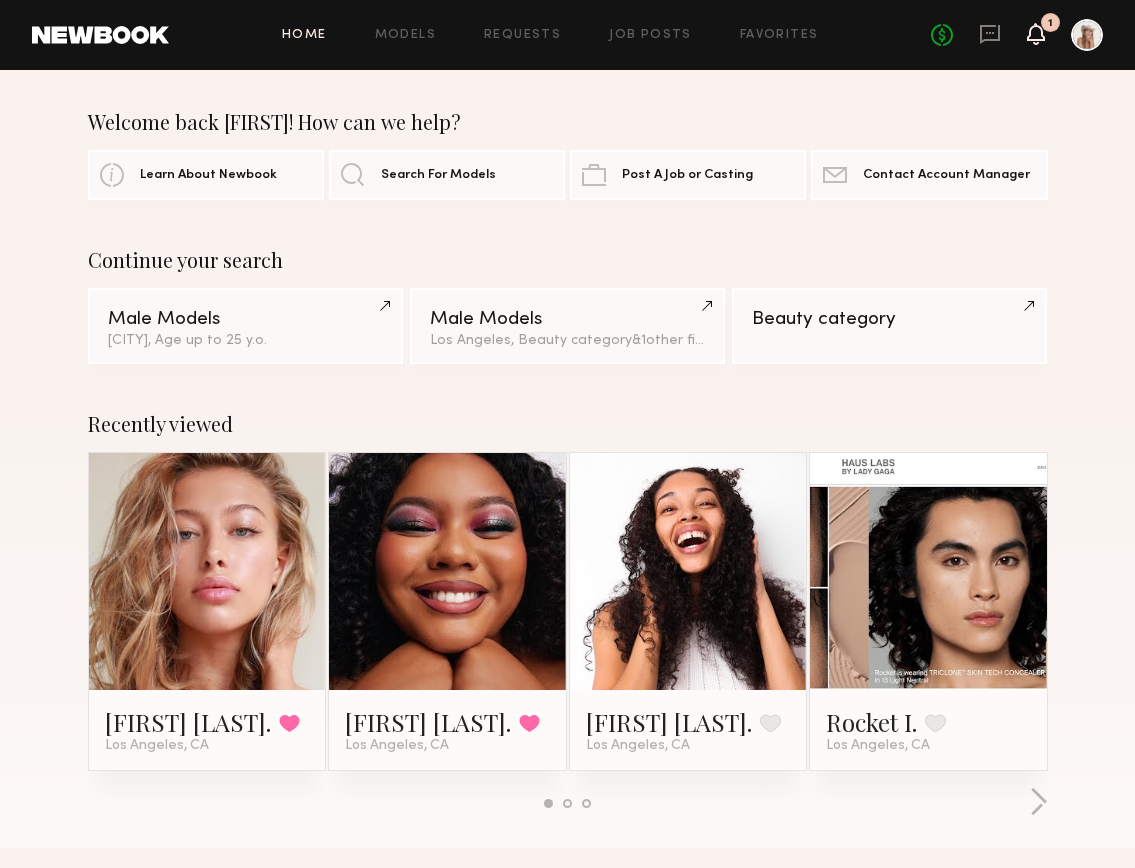 click 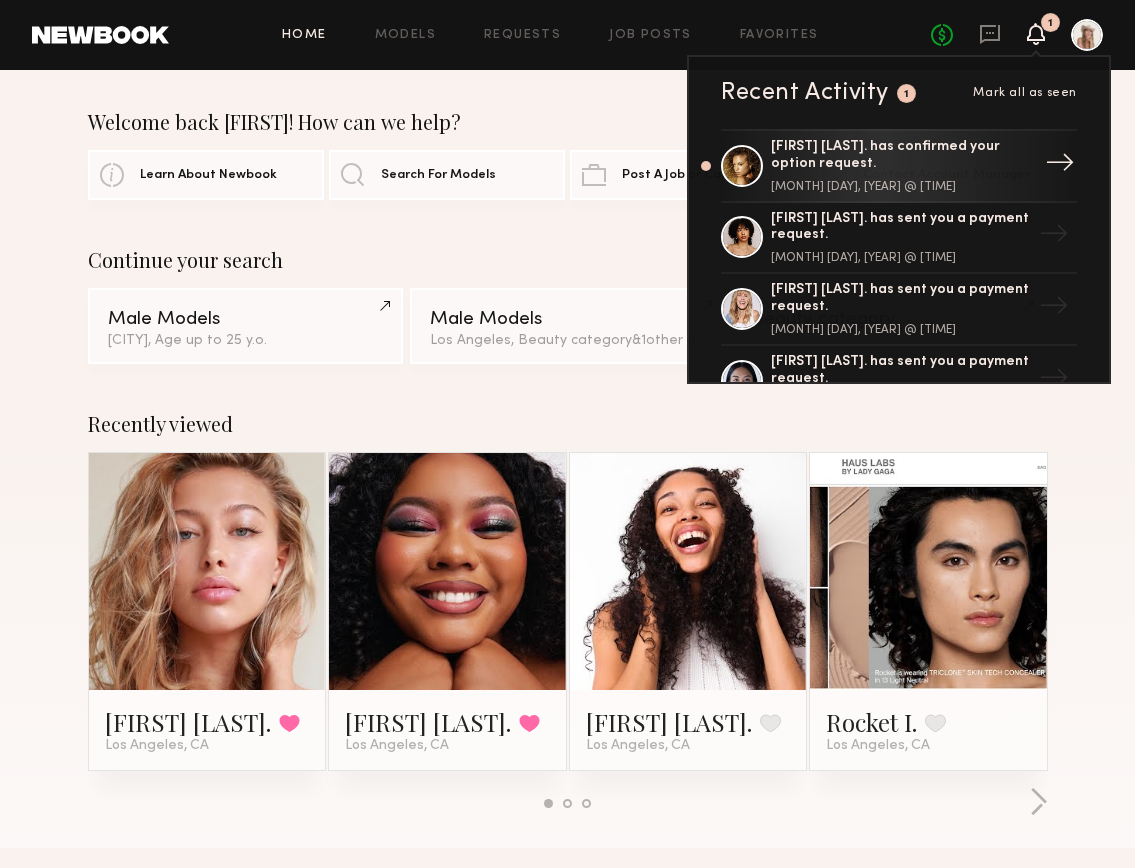 click on "Chloe B. has confirmed your option request. July 14, 2025 @ 11:22 PM" 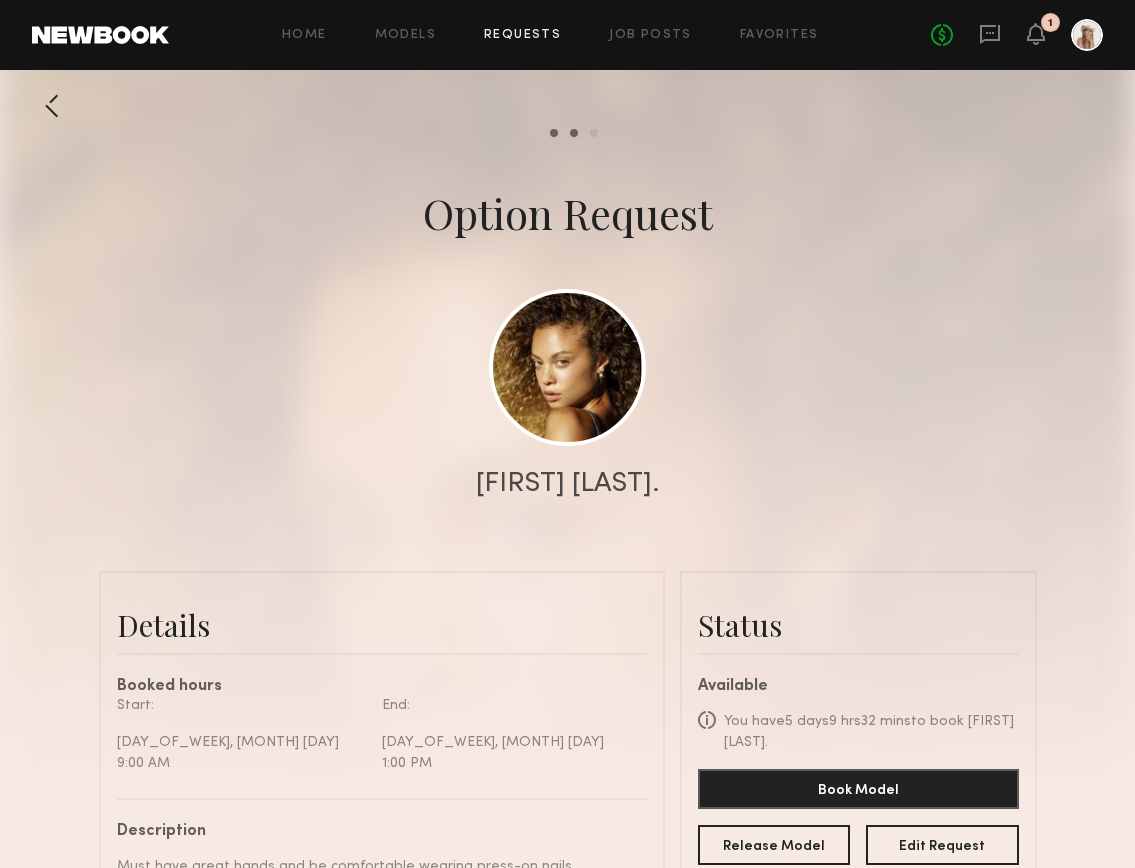 scroll, scrollTop: 2294, scrollLeft: 0, axis: vertical 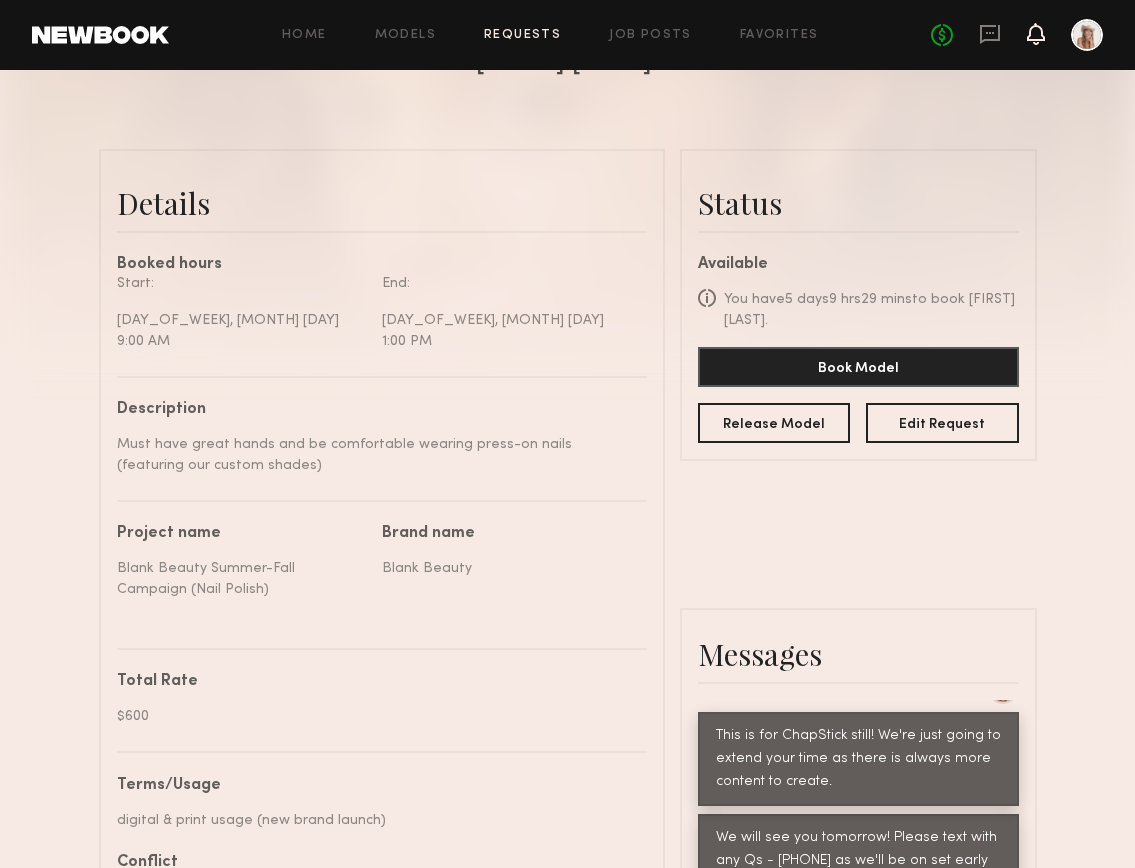 click 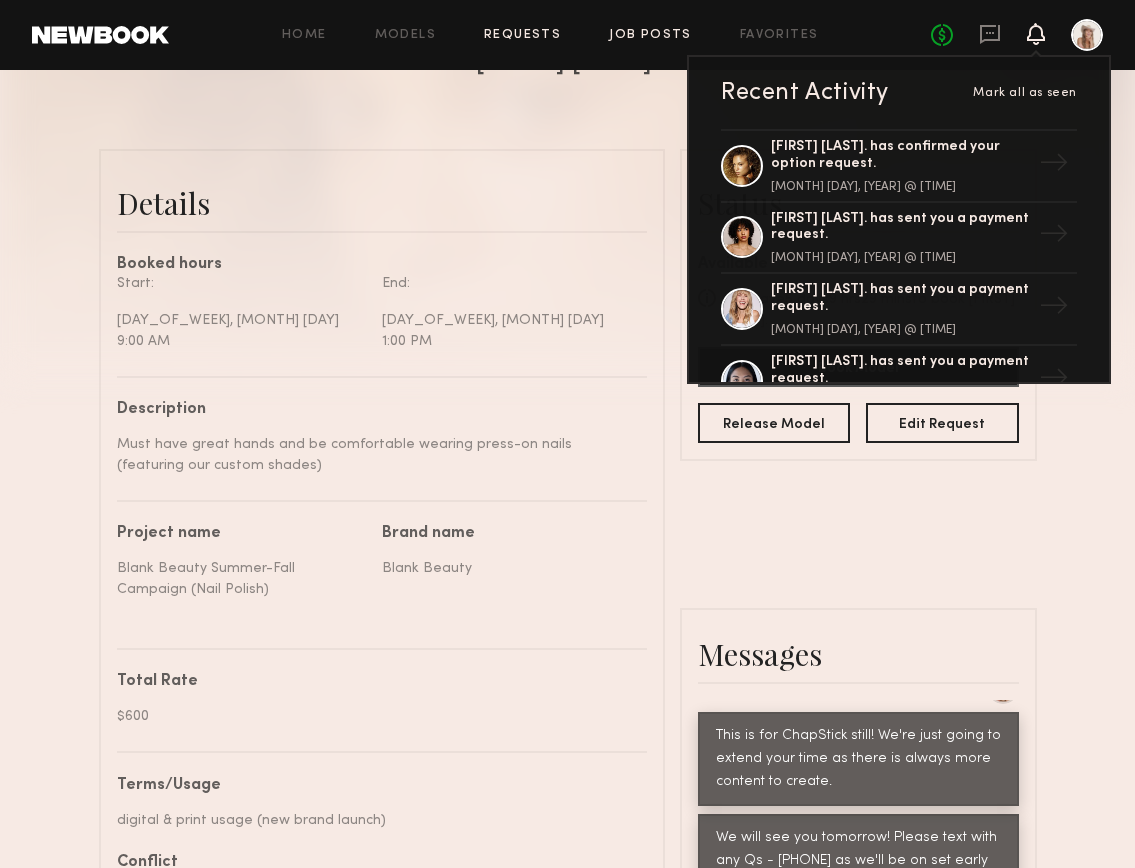 click on "Job Posts" 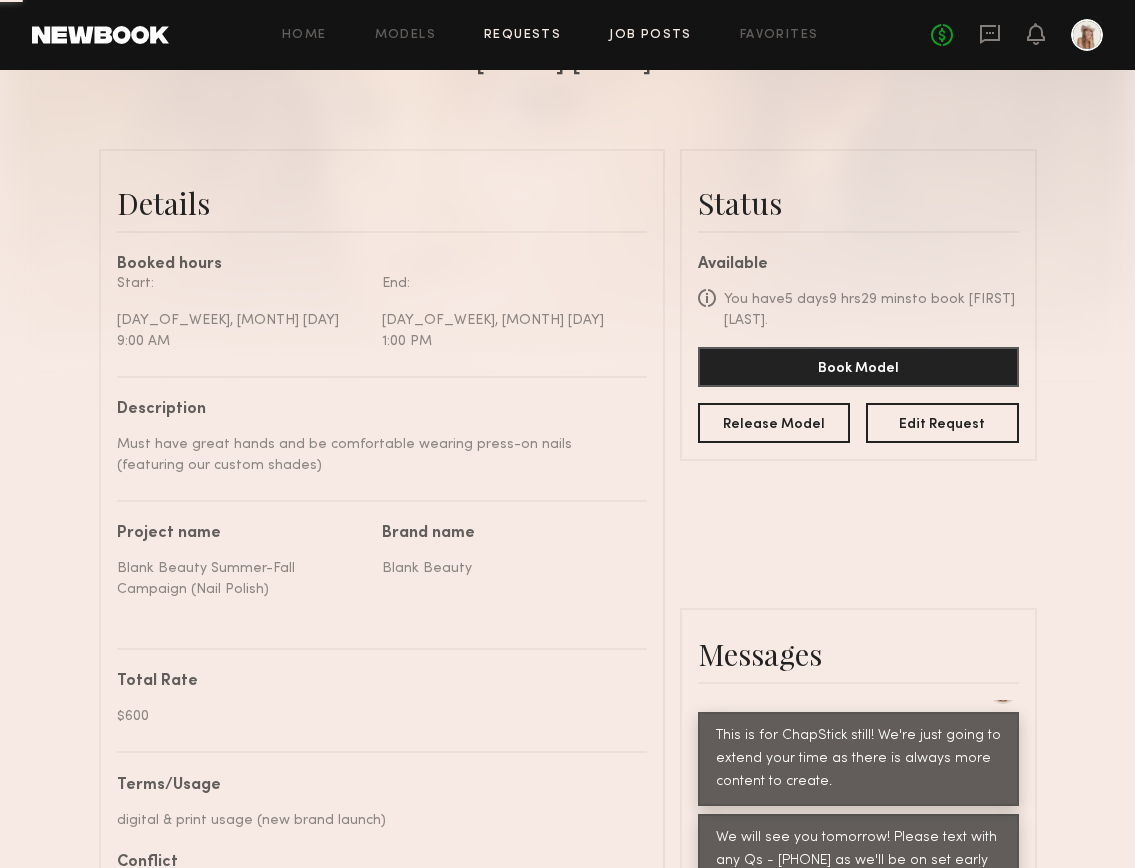scroll, scrollTop: 0, scrollLeft: 0, axis: both 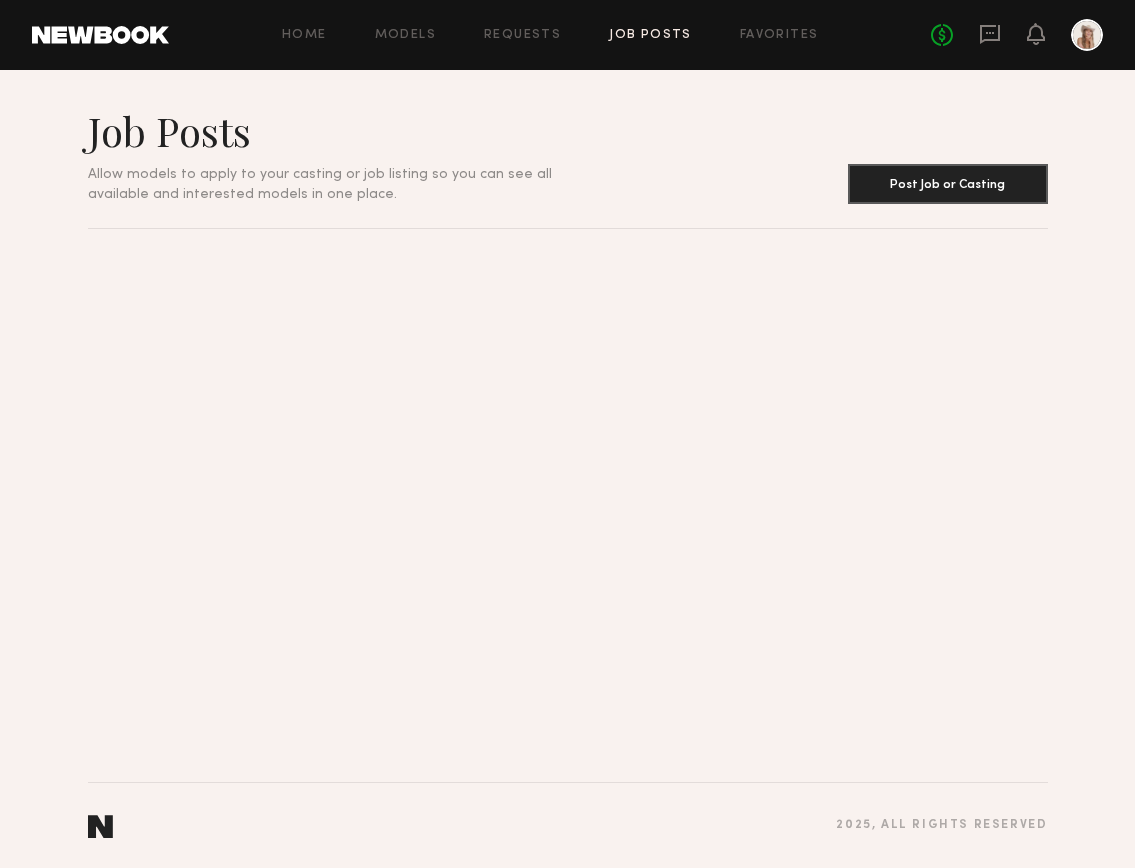 click on "Home Models Requests Job Posts Favorites Sign Out No fees up to $5,000" 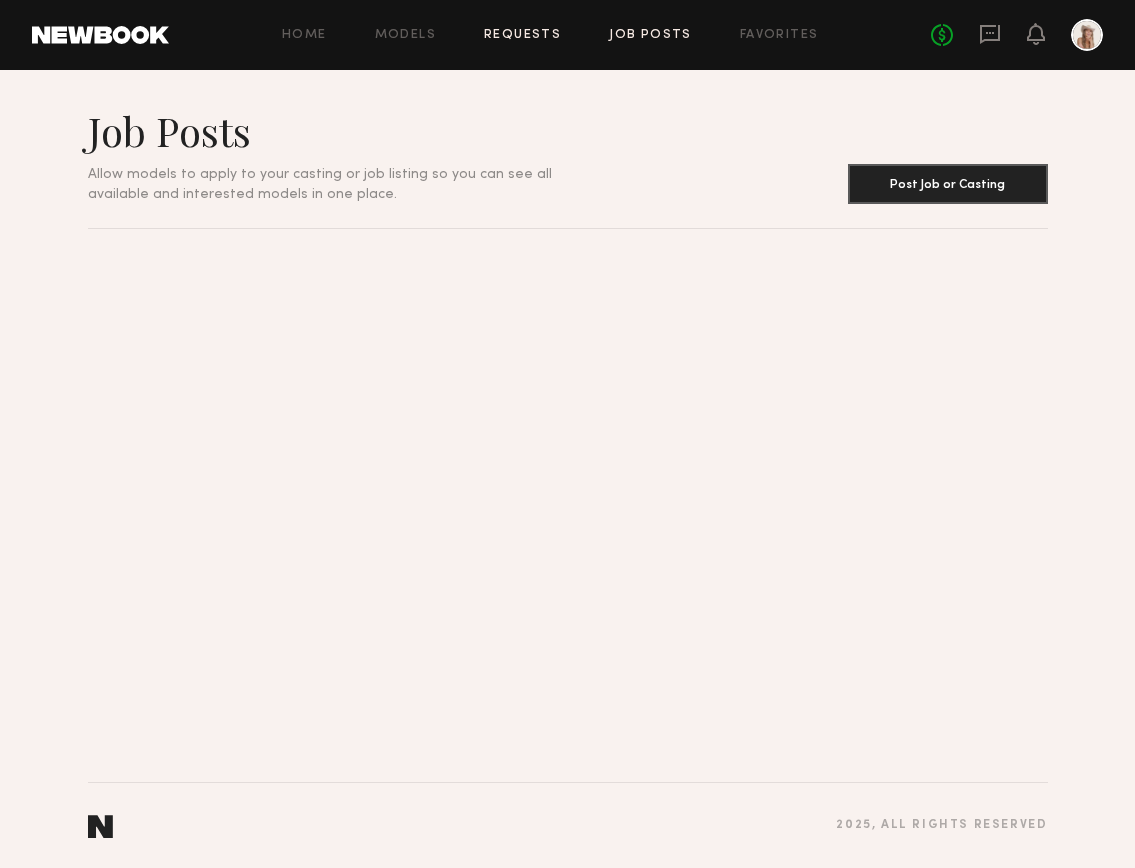 click on "Requests" 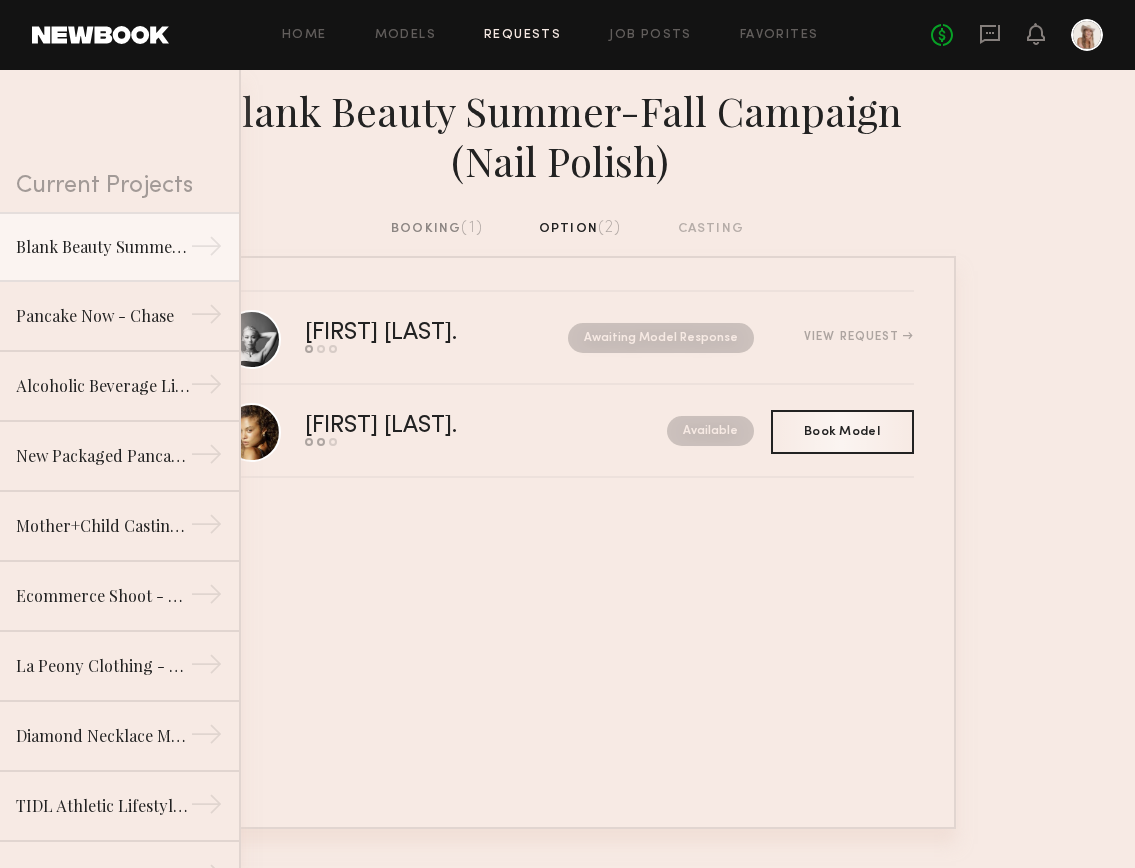 click on "booking  (1)  option  (2)  casting" 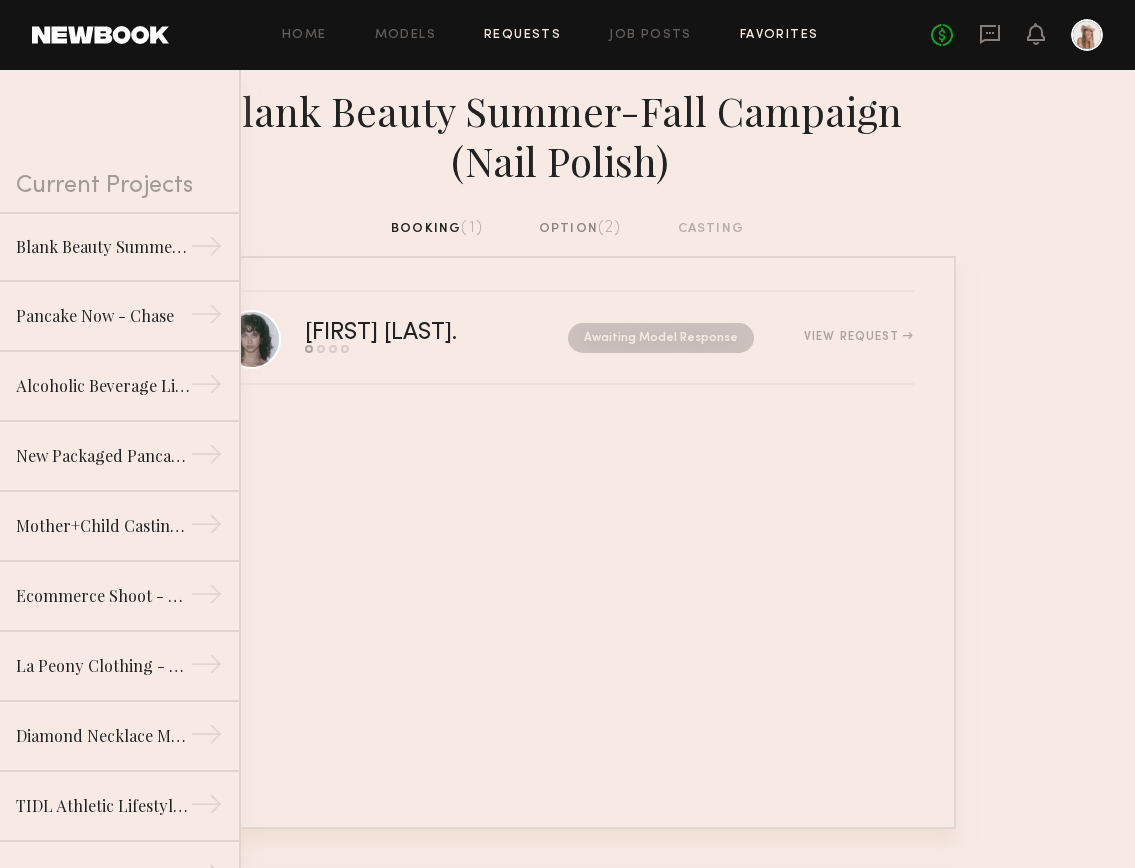 click on "Favorites" 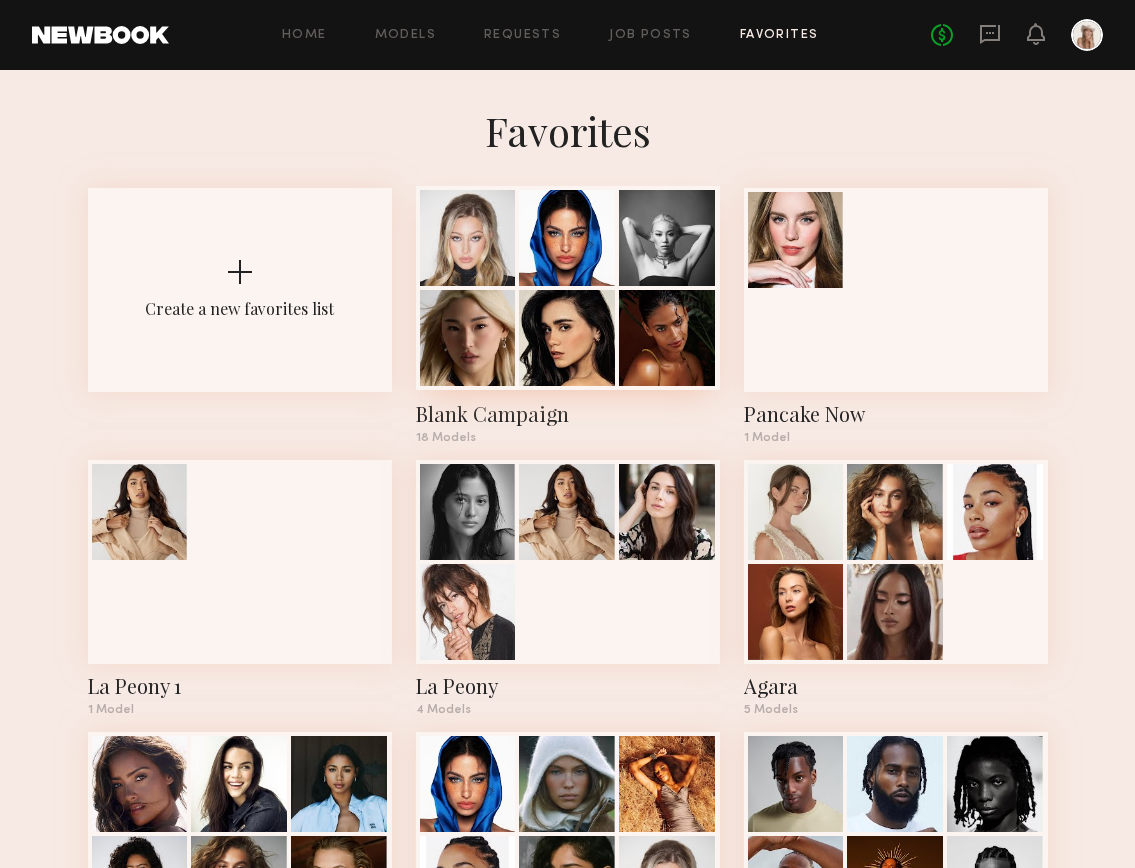 click 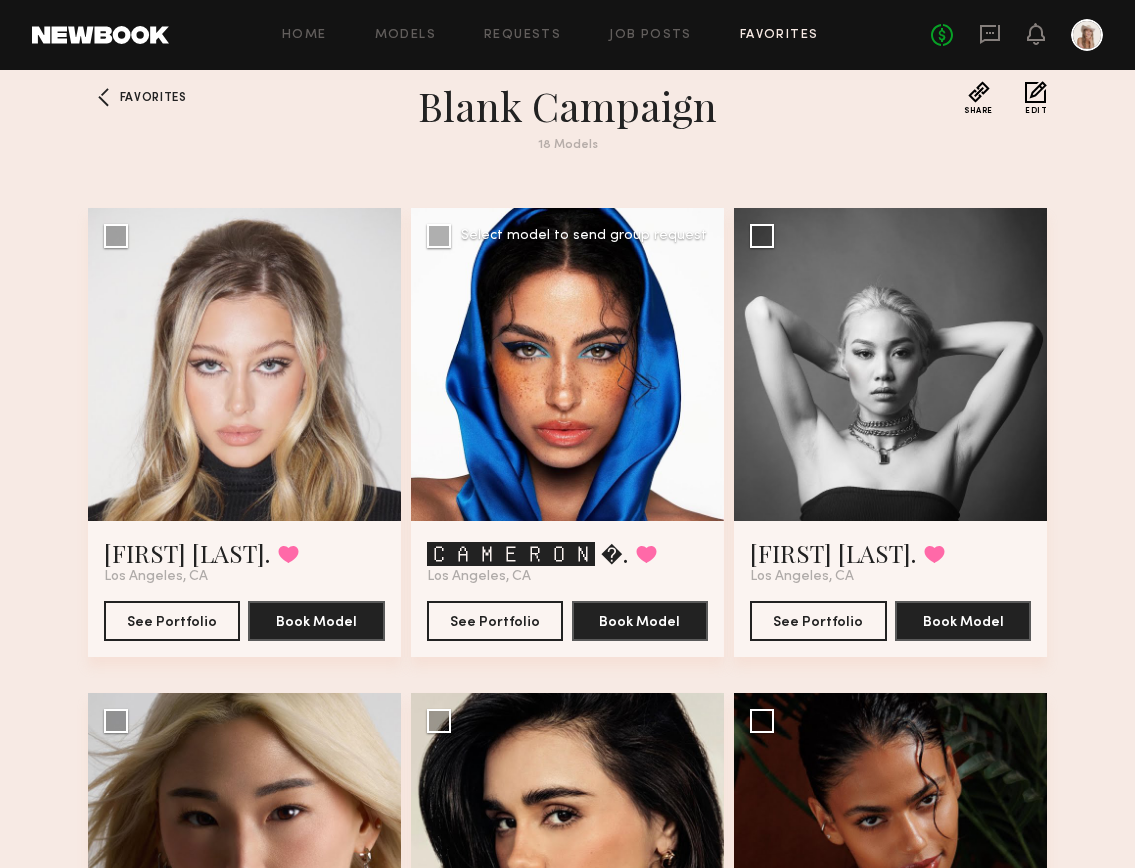 scroll, scrollTop: 23, scrollLeft: 0, axis: vertical 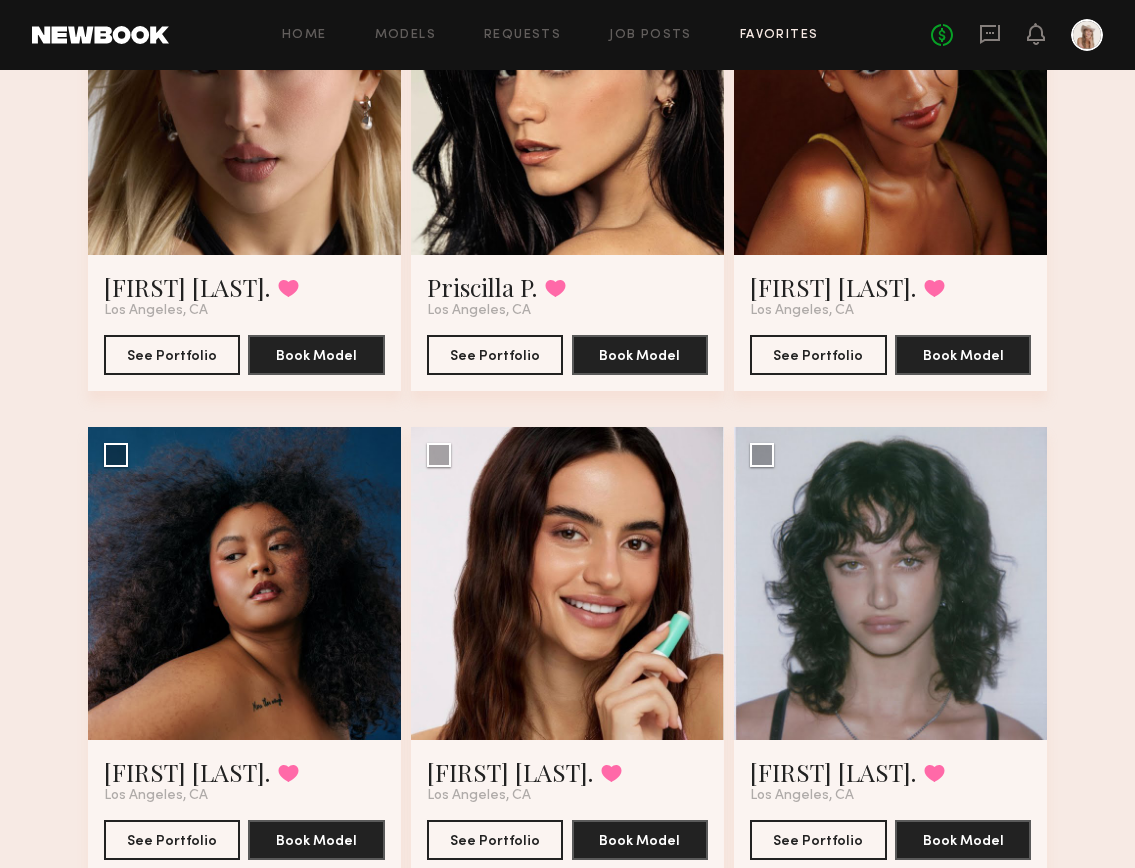 click 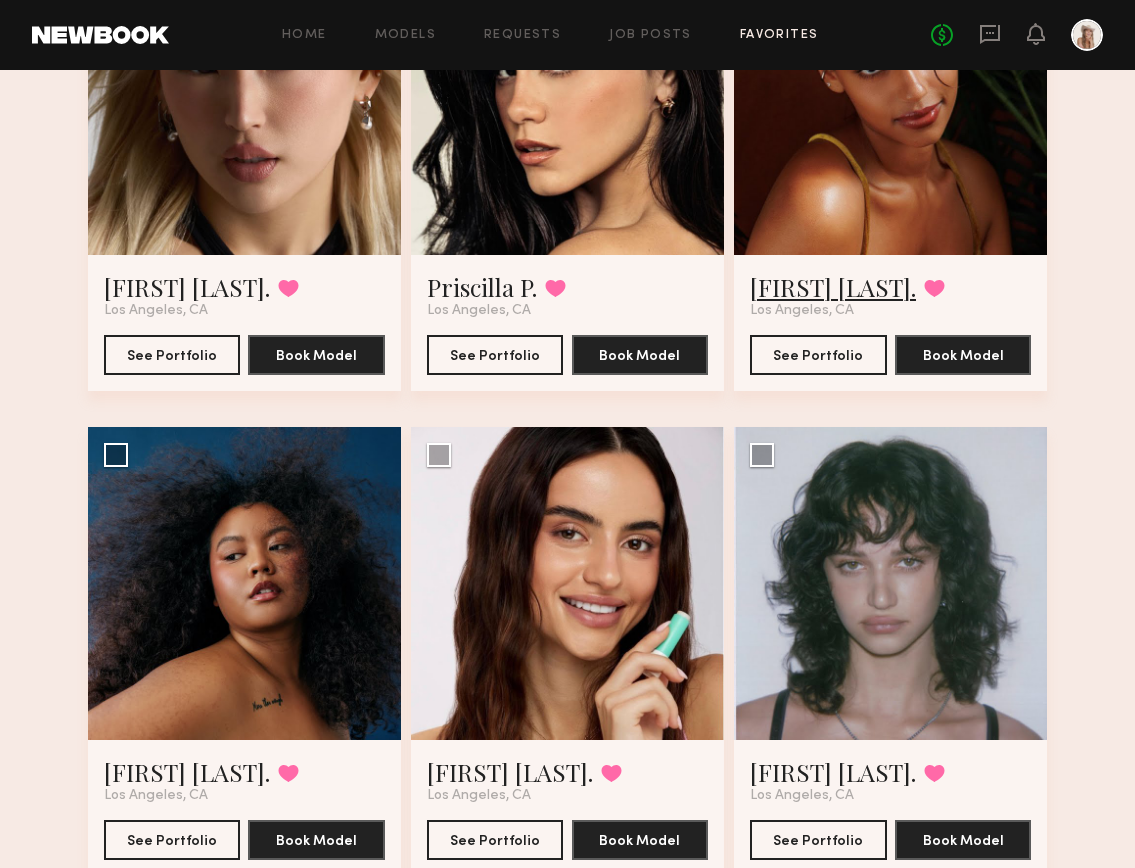 click on "Sabrina A." 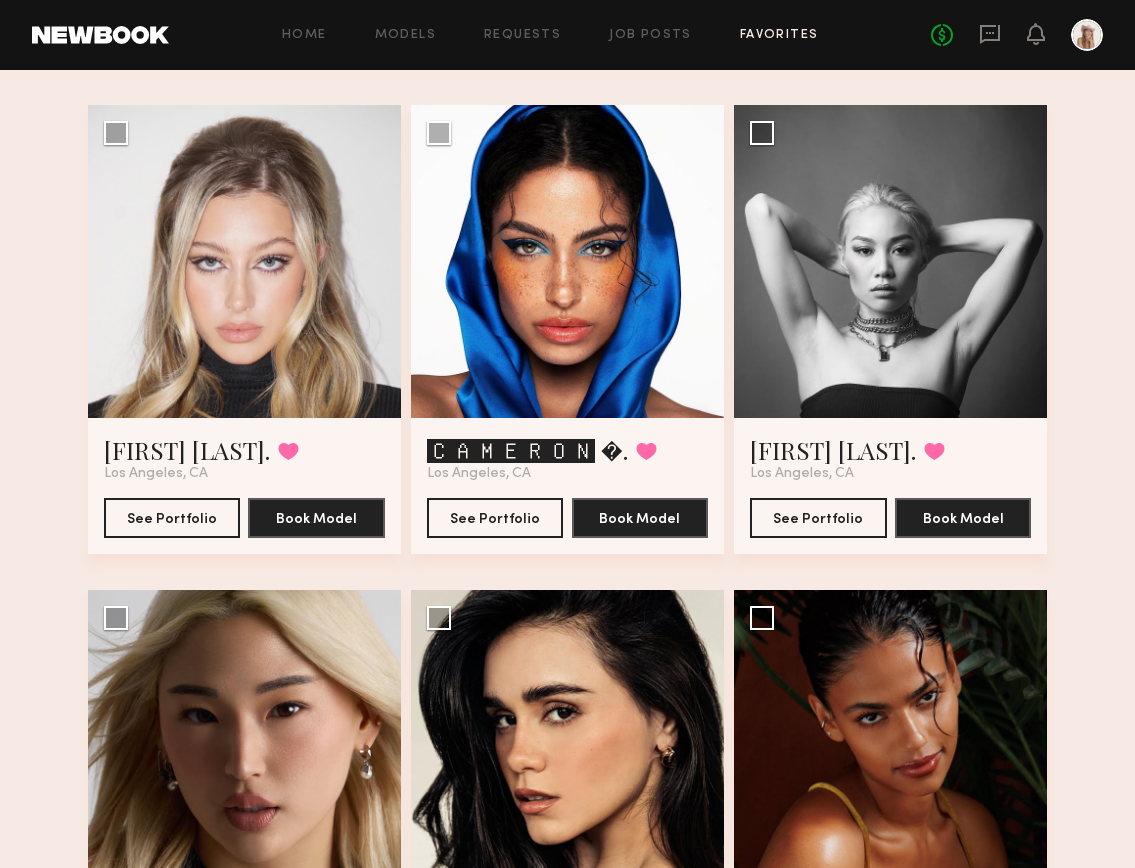 scroll, scrollTop: 367, scrollLeft: 0, axis: vertical 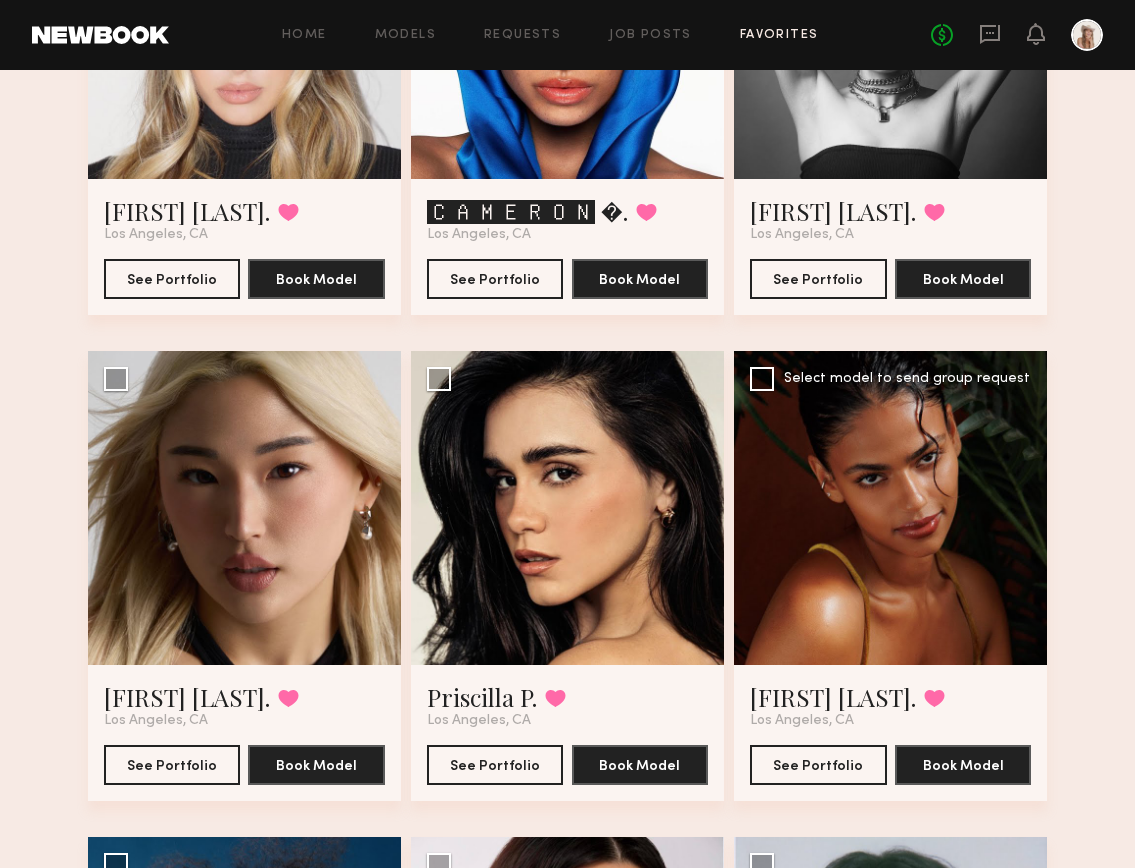 click 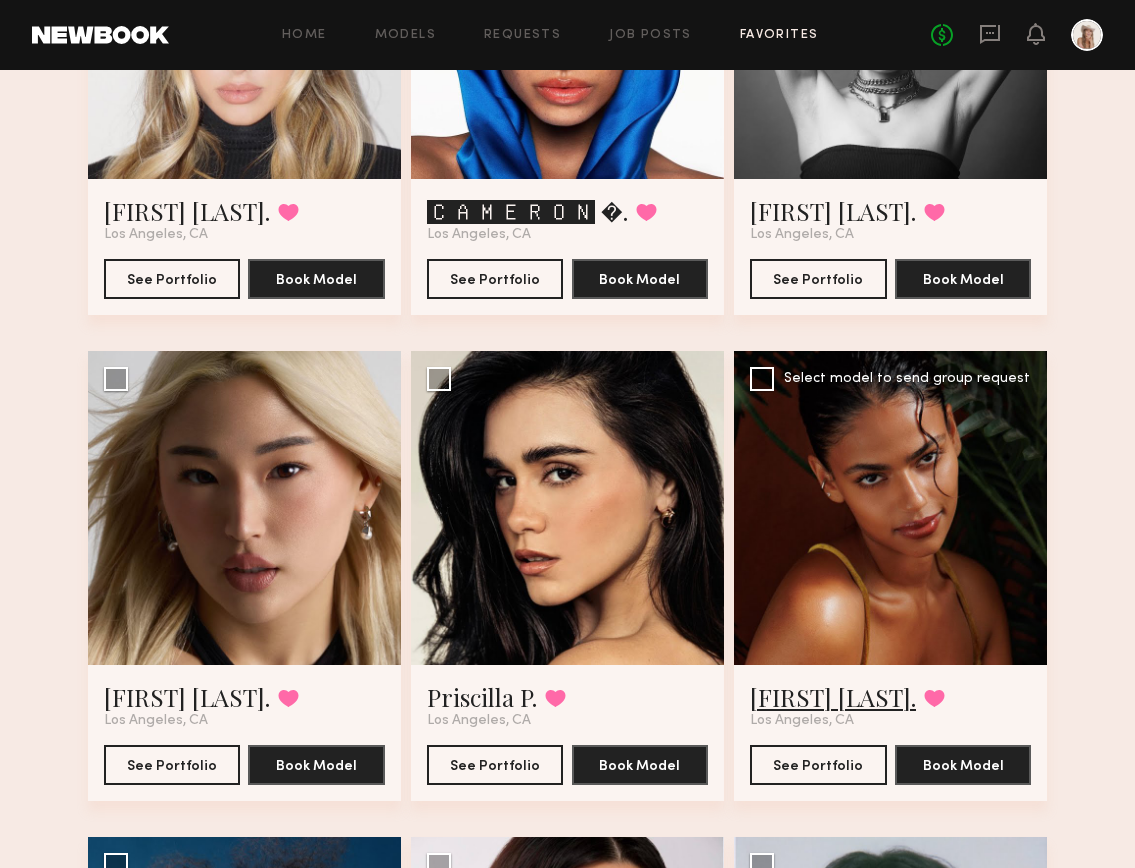 click on "Sabrina A." 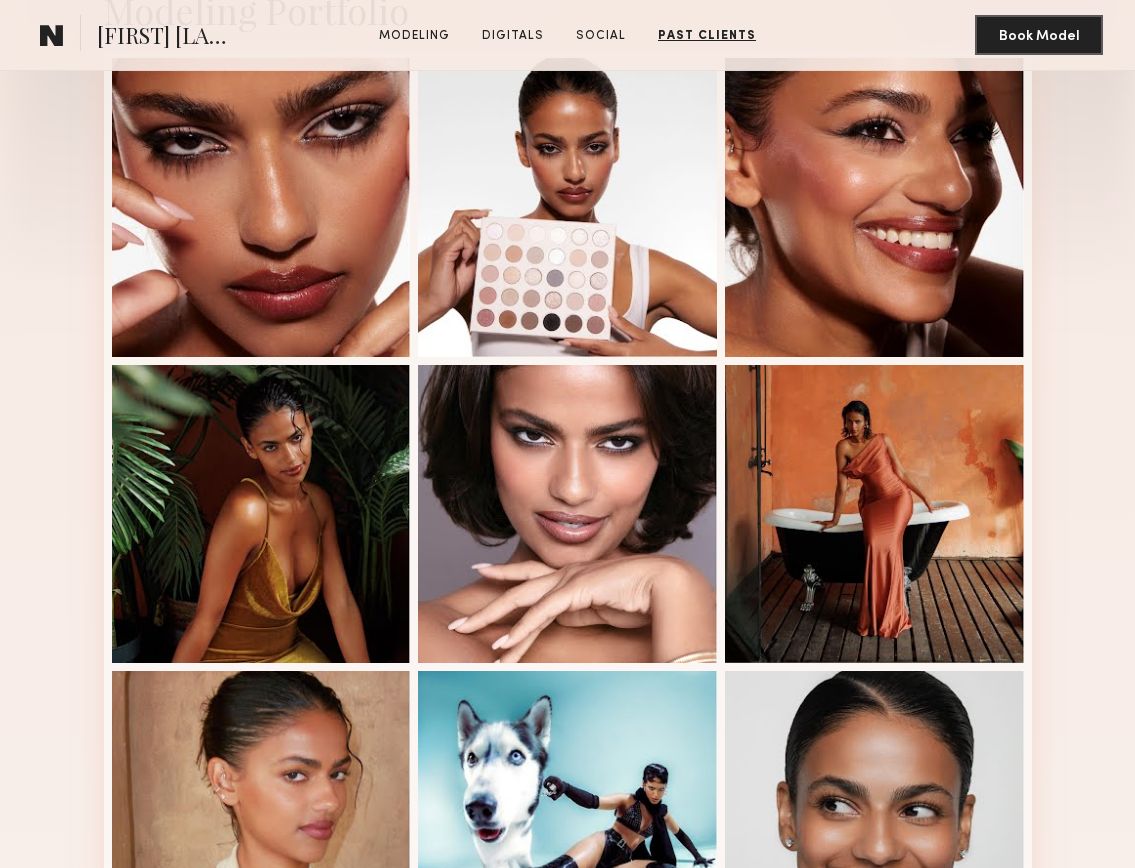 scroll, scrollTop: 0, scrollLeft: 0, axis: both 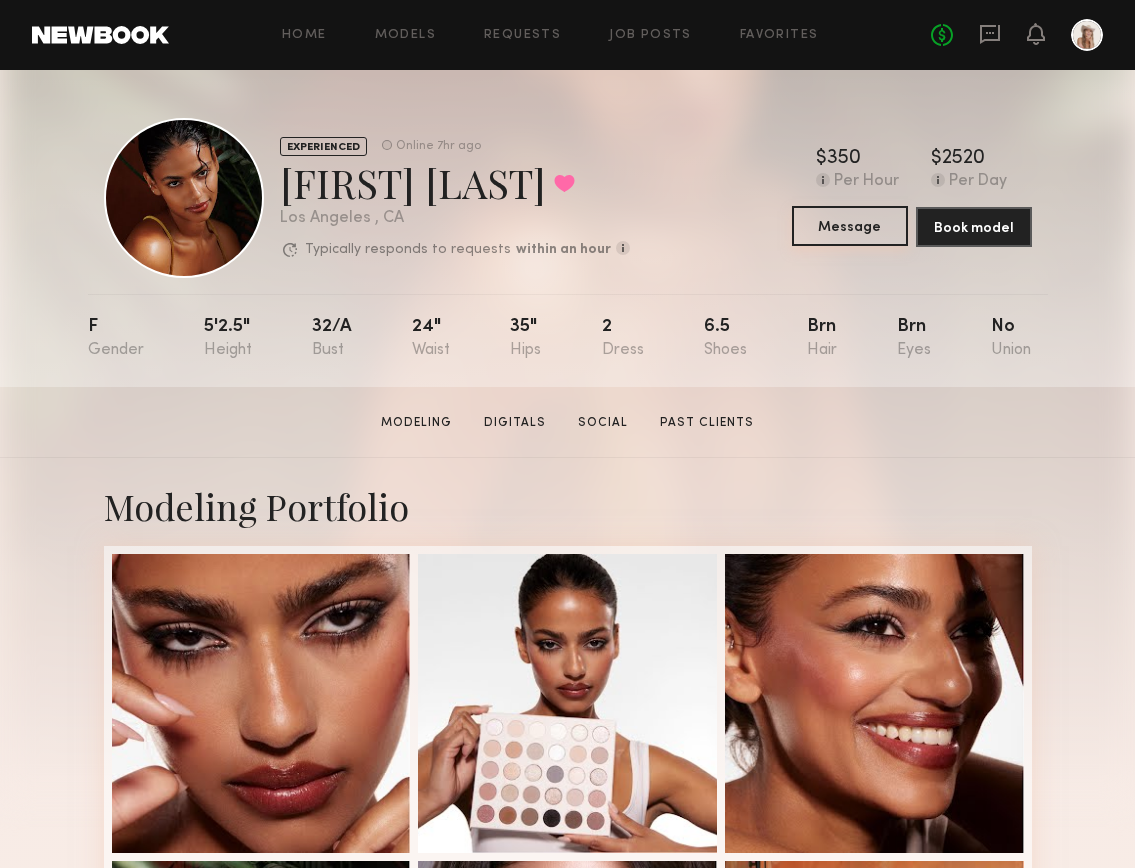 click on "Message" 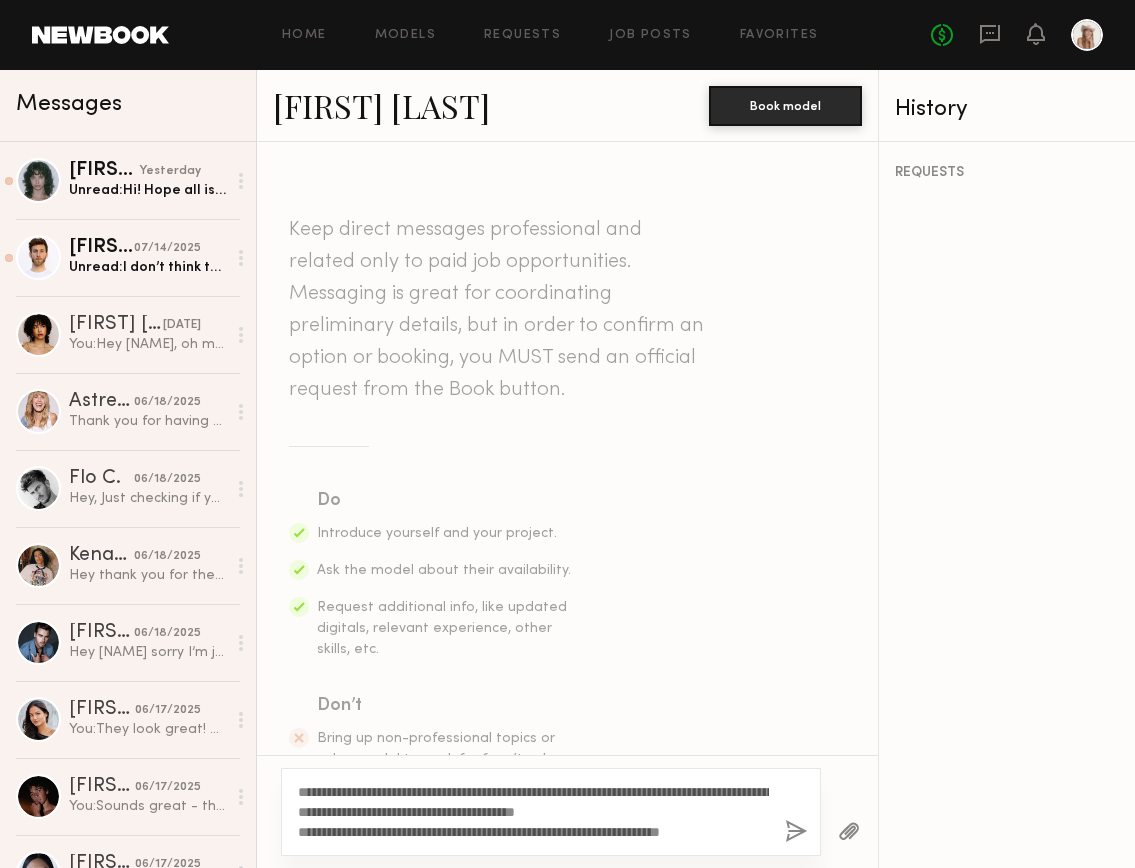 type on "**********" 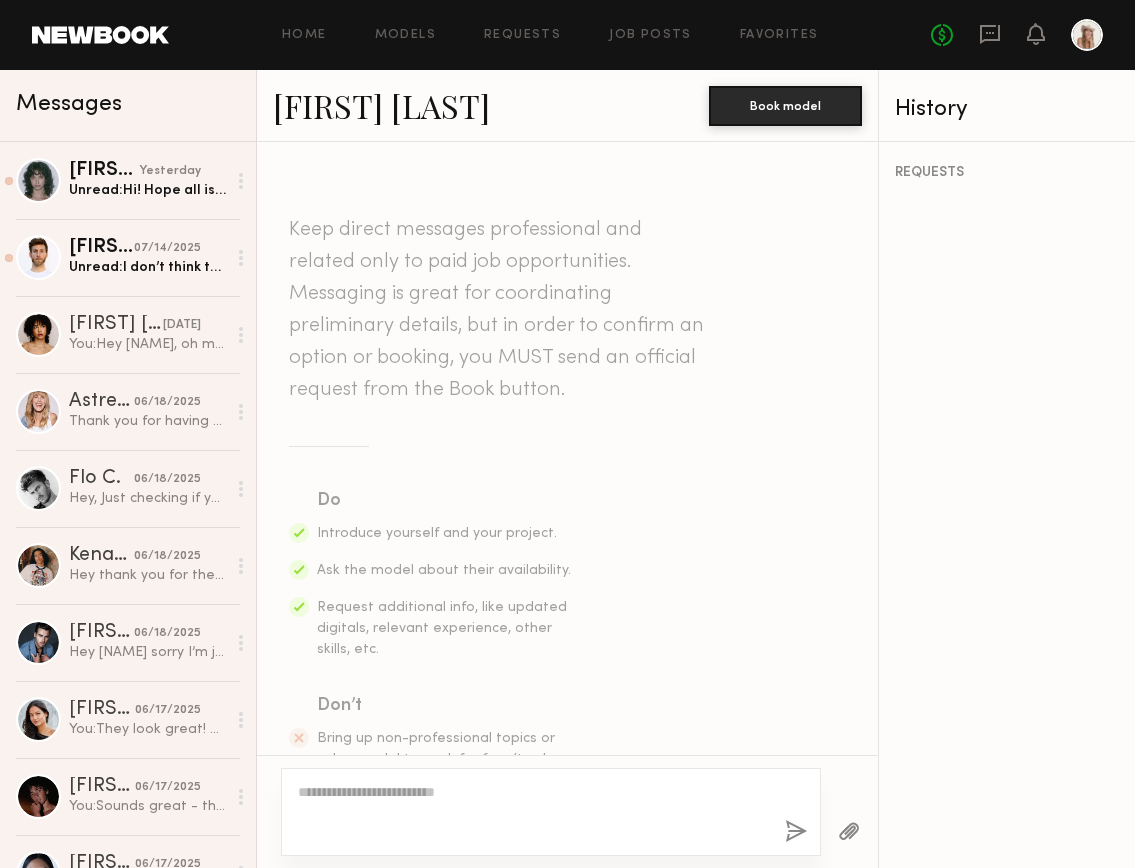 scroll, scrollTop: 484, scrollLeft: 0, axis: vertical 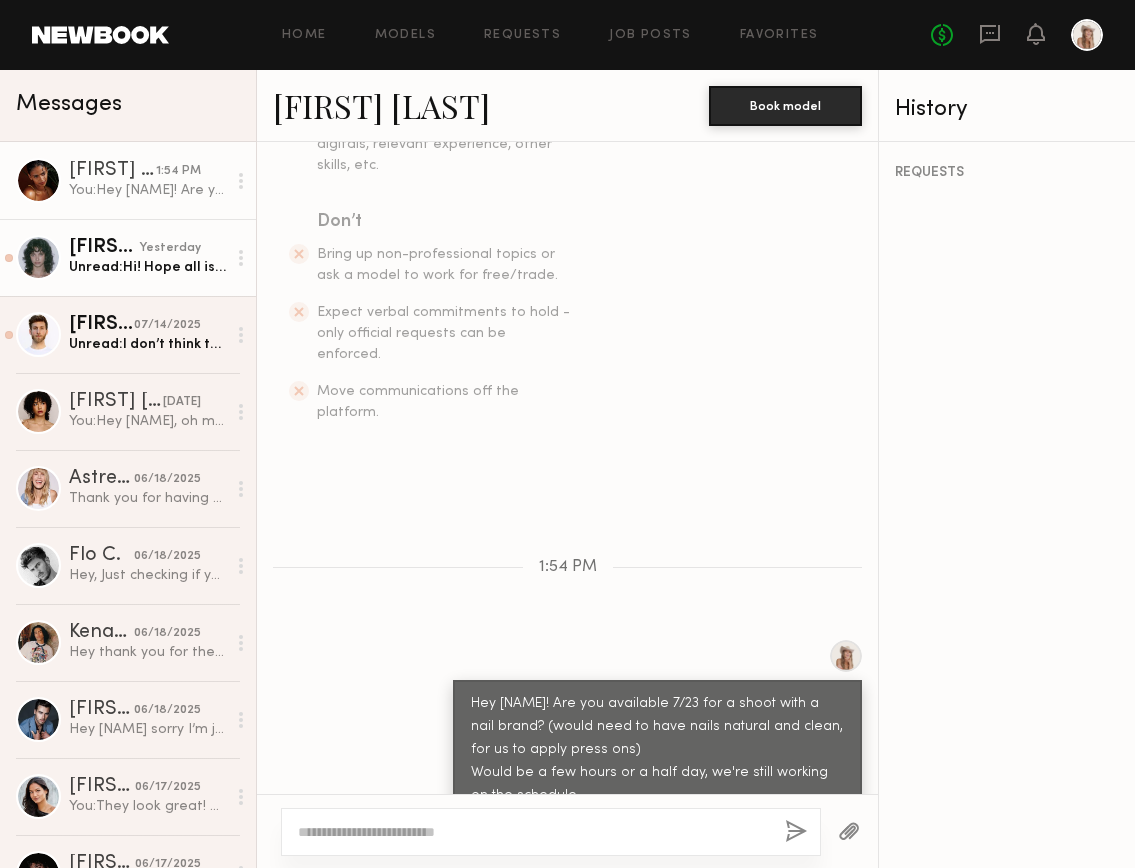 click on "Jessie M." 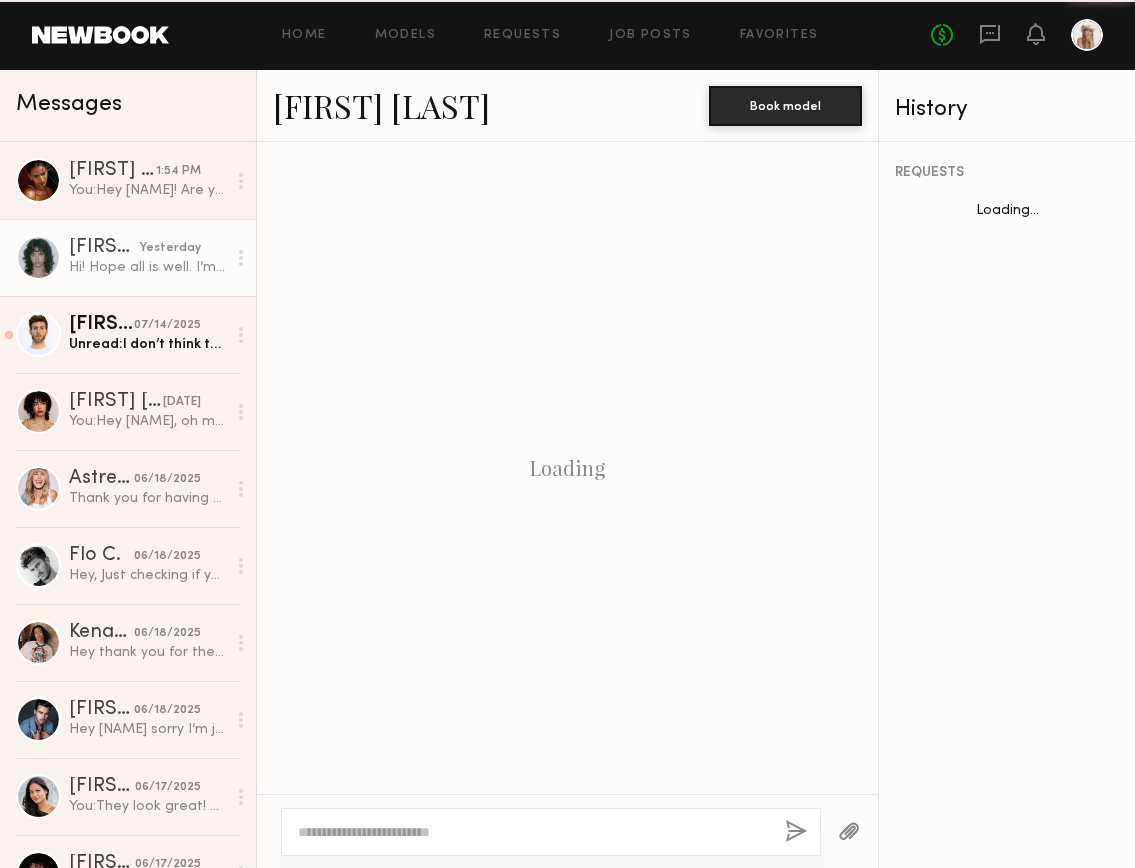 scroll, scrollTop: 438, scrollLeft: 0, axis: vertical 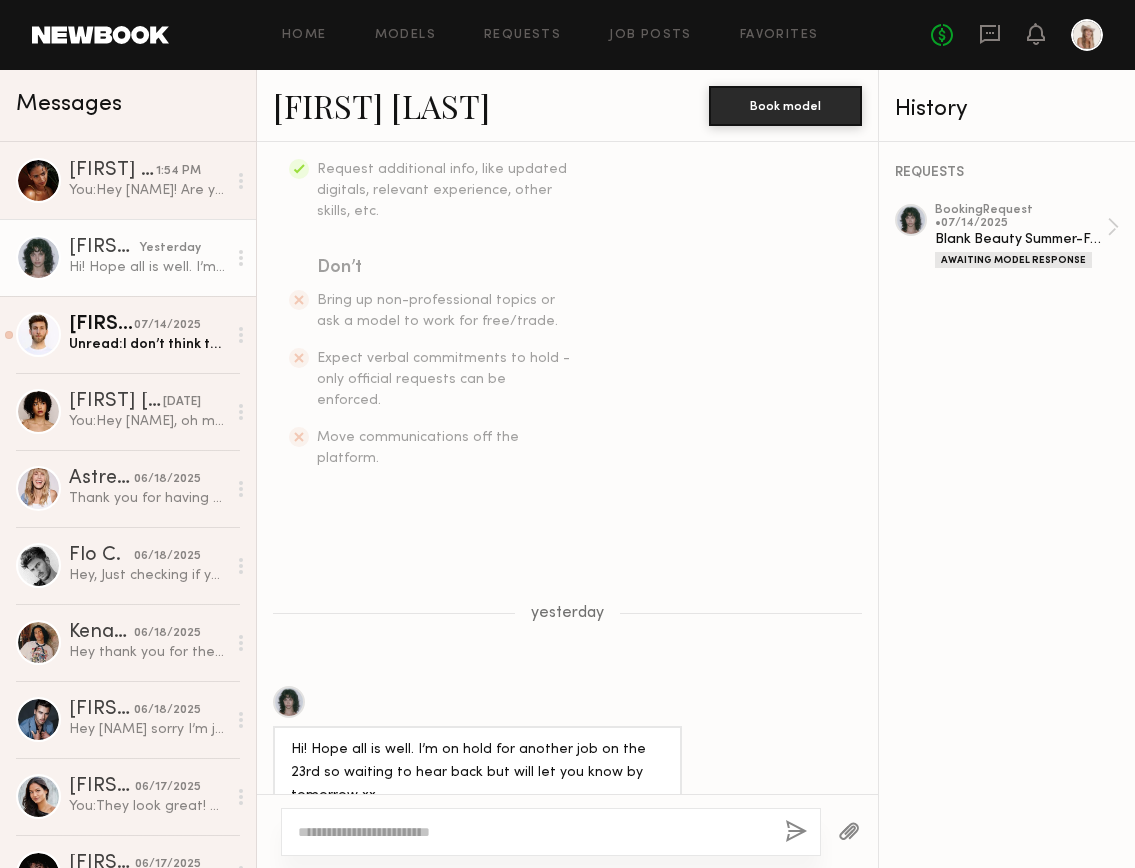 click 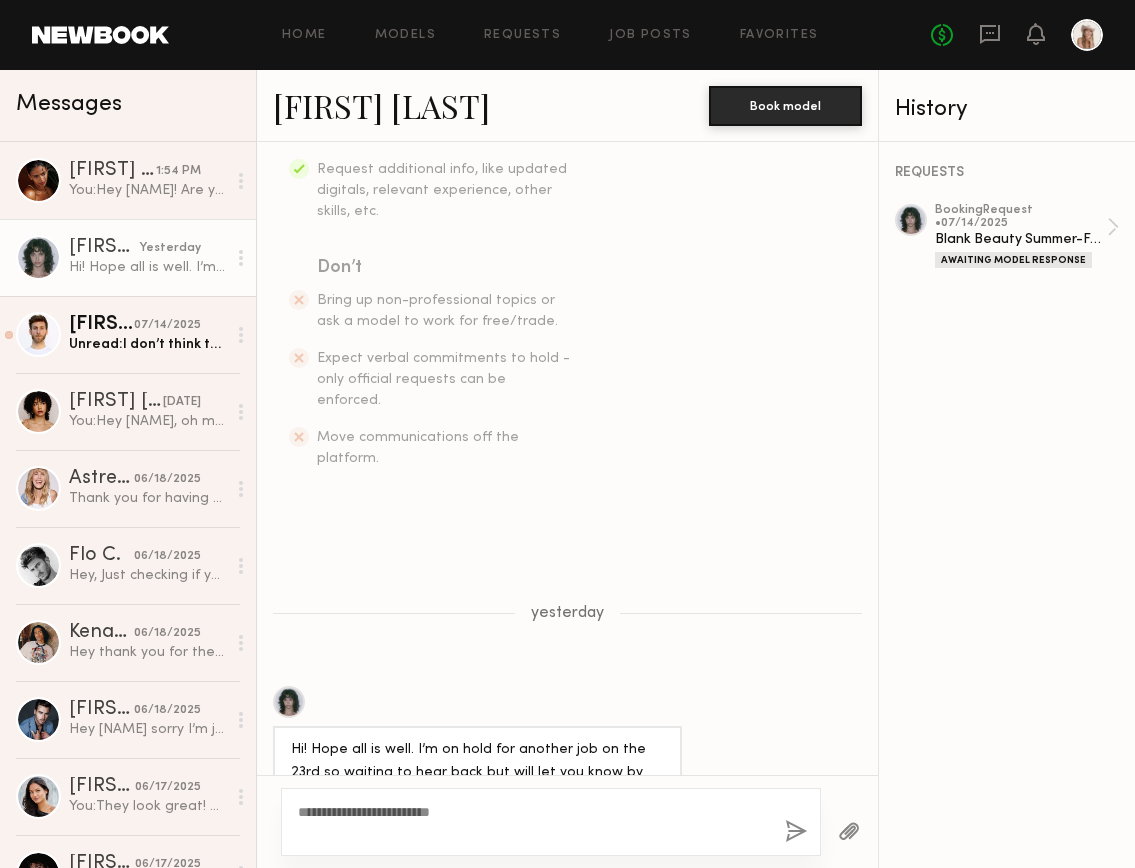type on "**********" 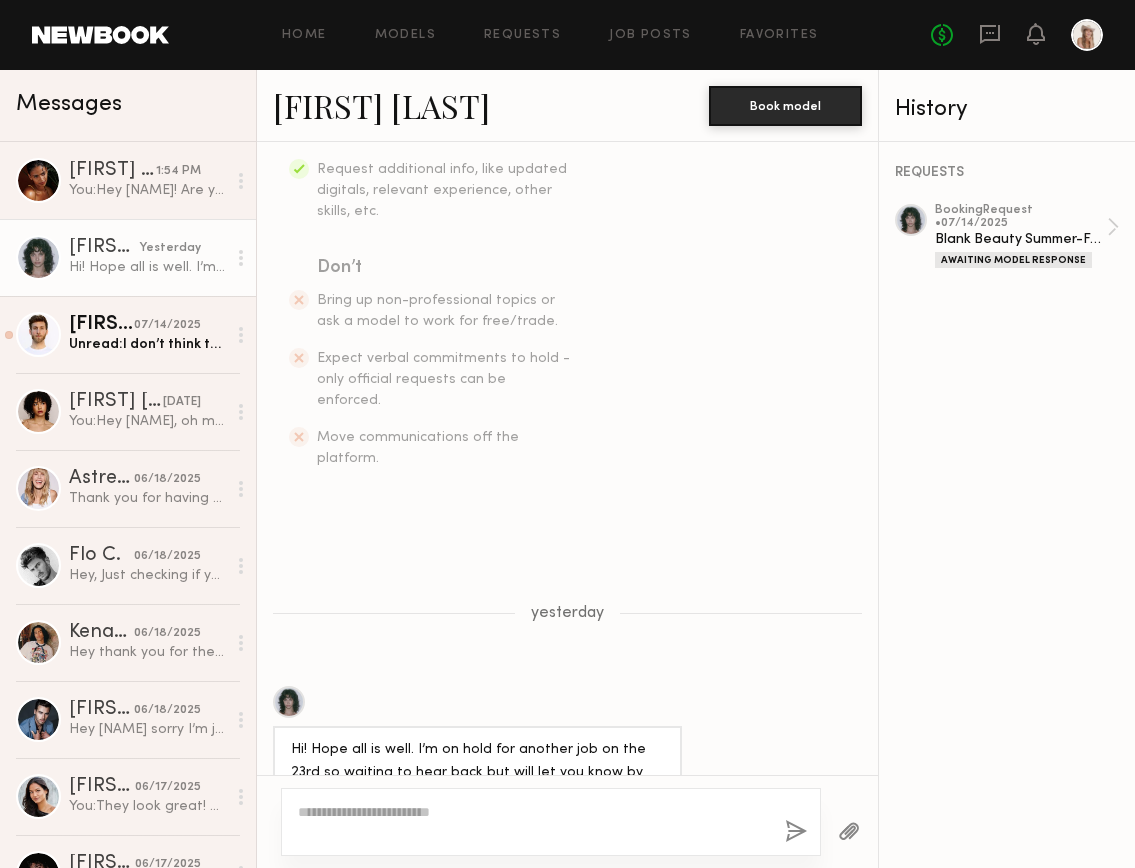 scroll, scrollTop: 800, scrollLeft: 0, axis: vertical 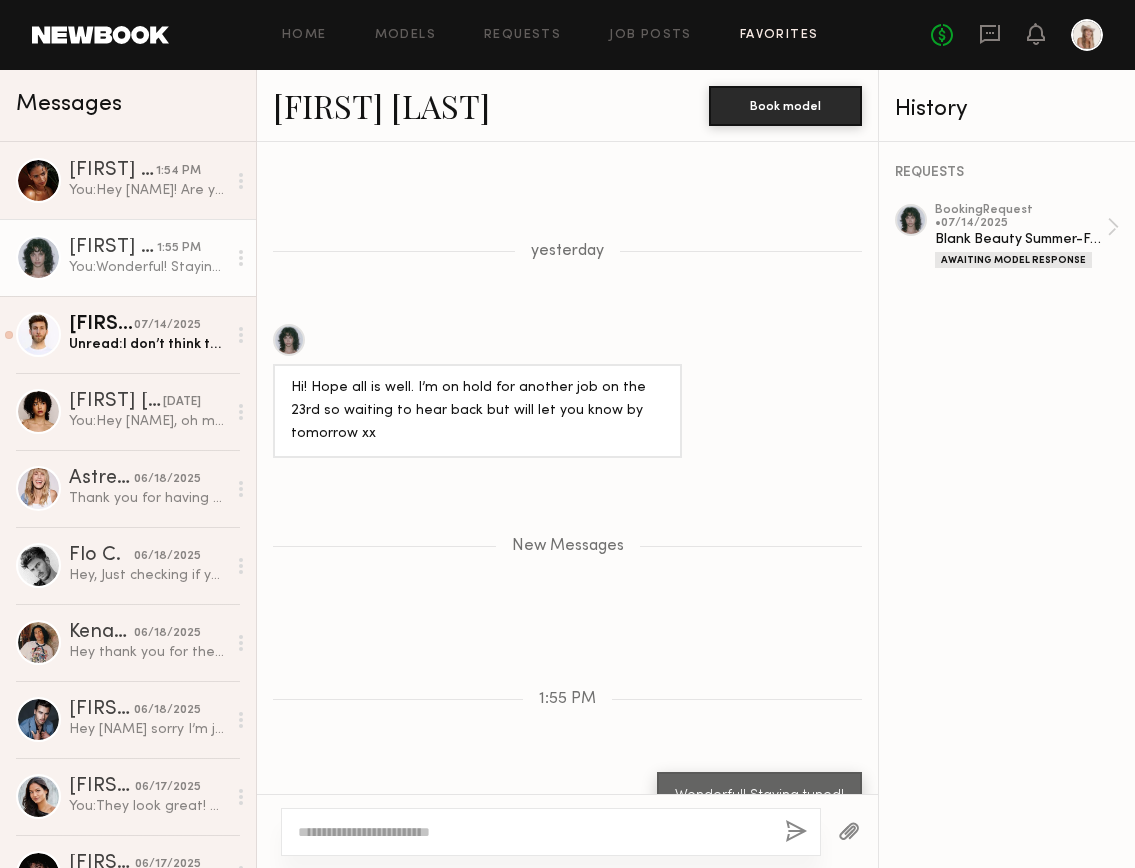 click on "Favorites" 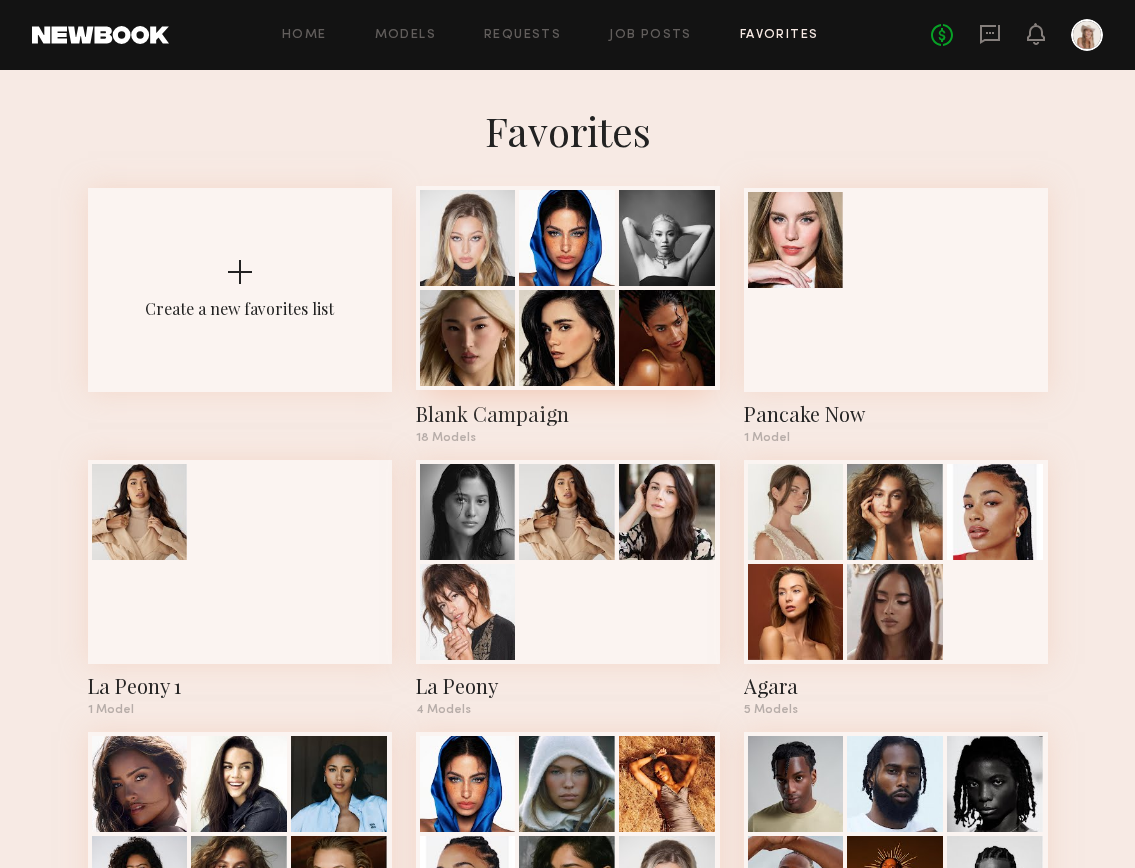 click 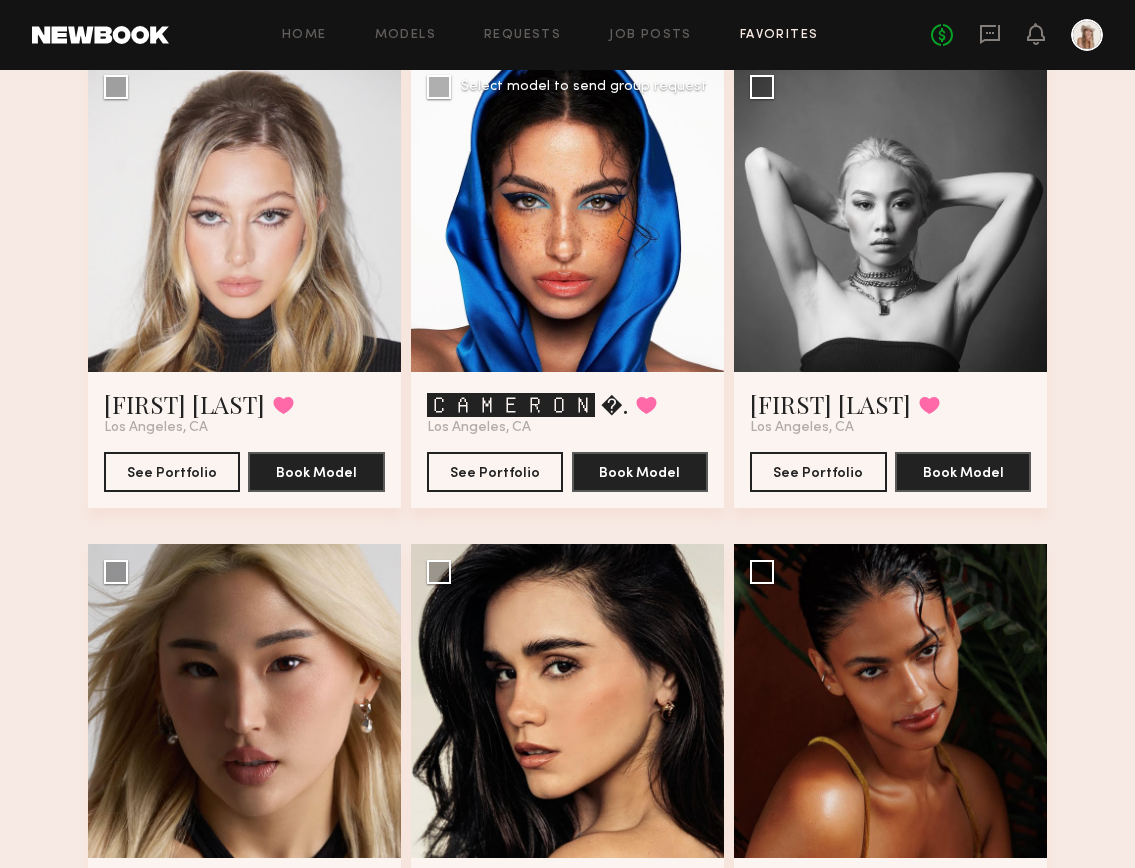 scroll, scrollTop: 67, scrollLeft: 0, axis: vertical 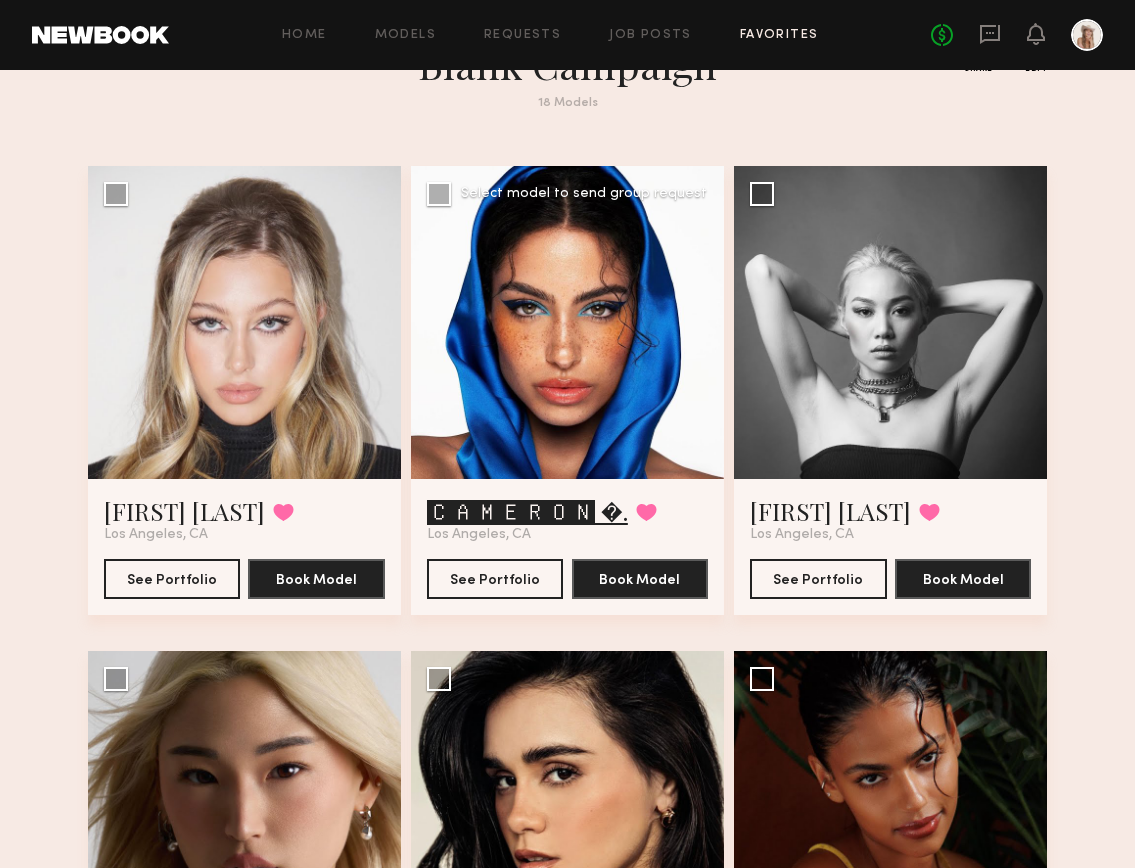 click on "🅲🅰🅼🅴🆁🅾🅽 �." 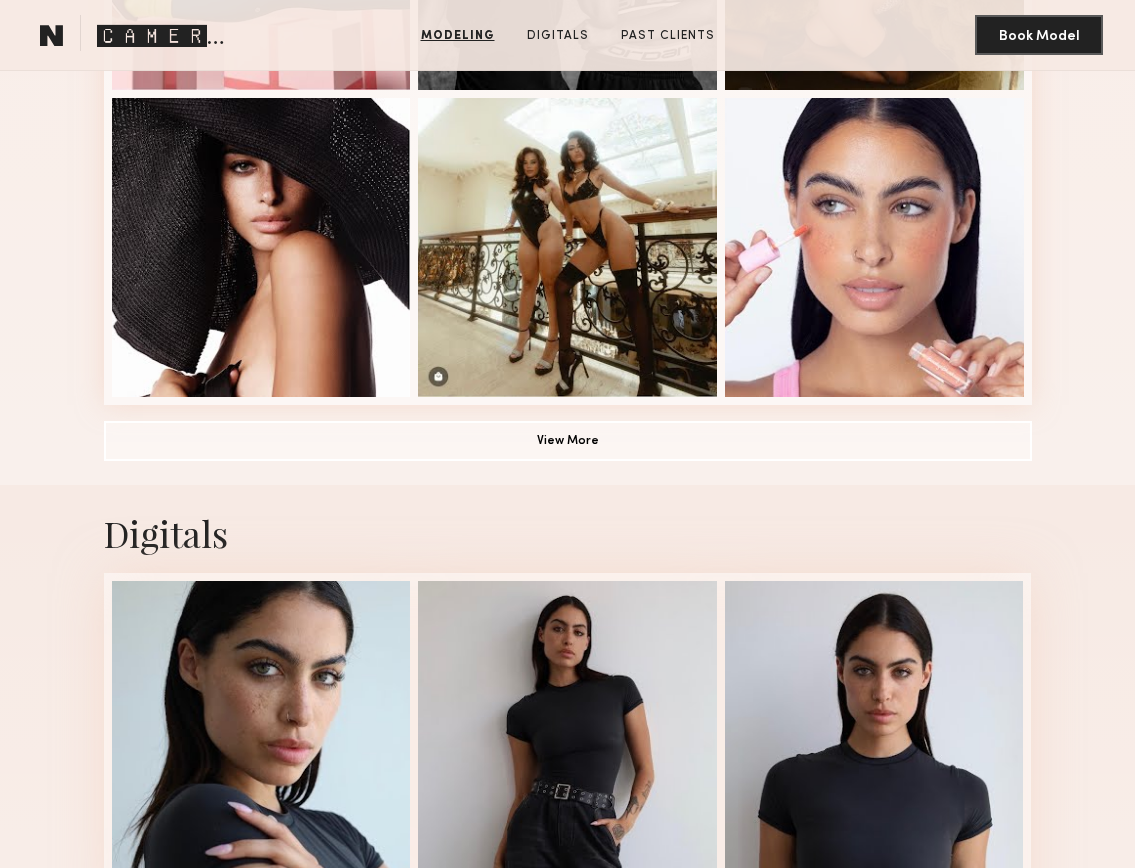 scroll, scrollTop: 0, scrollLeft: 0, axis: both 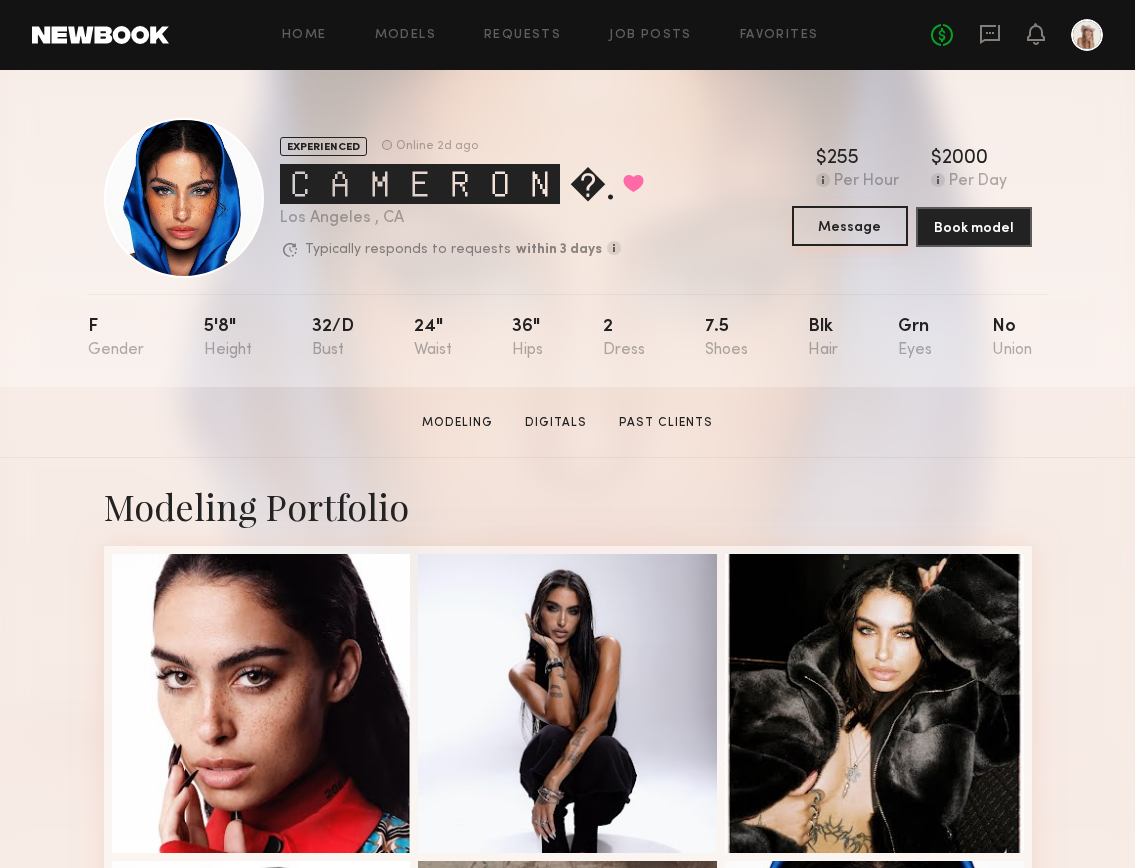 click on "Message" 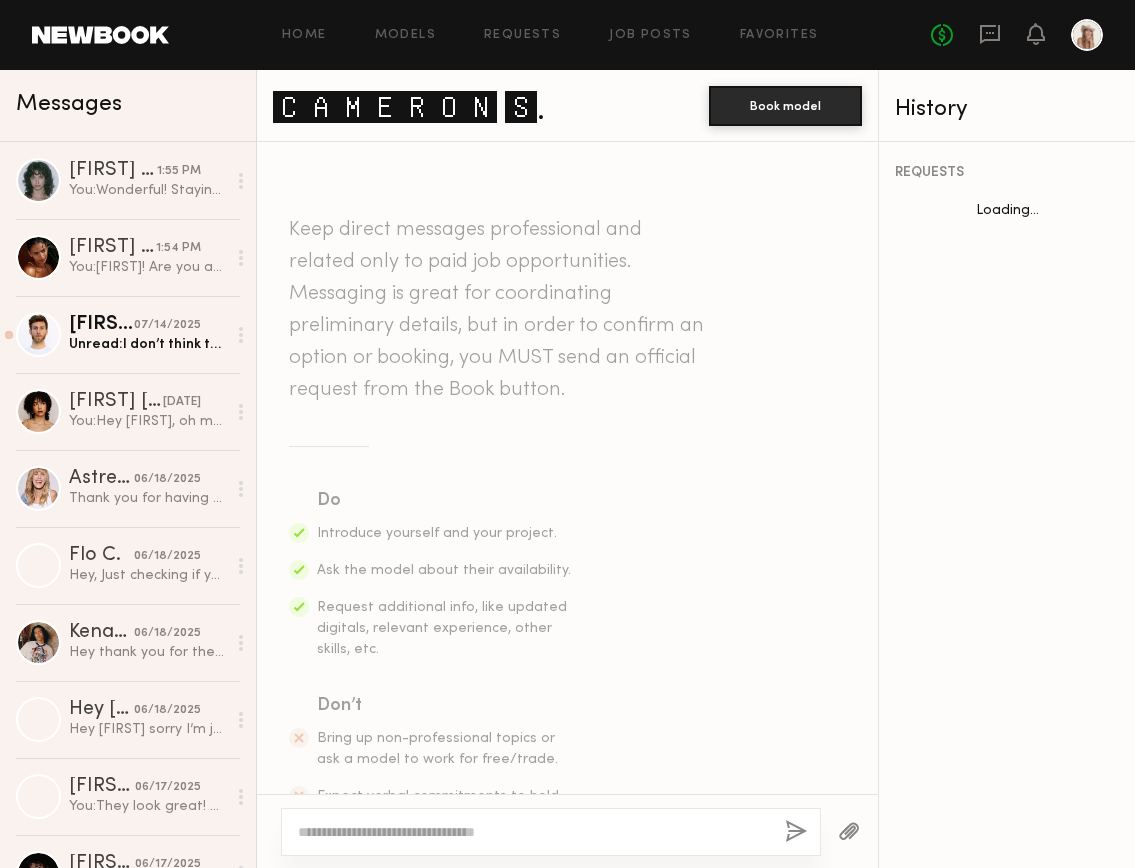 scroll, scrollTop: 1671, scrollLeft: 0, axis: vertical 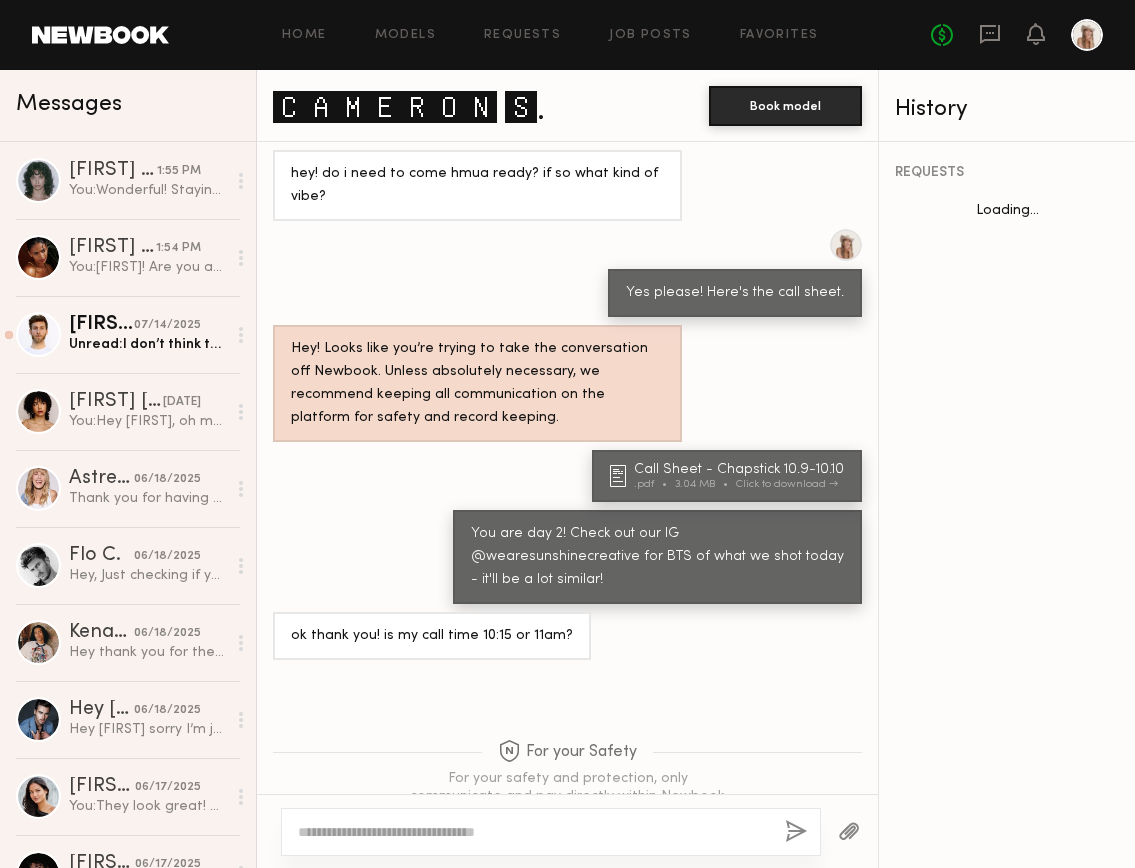click 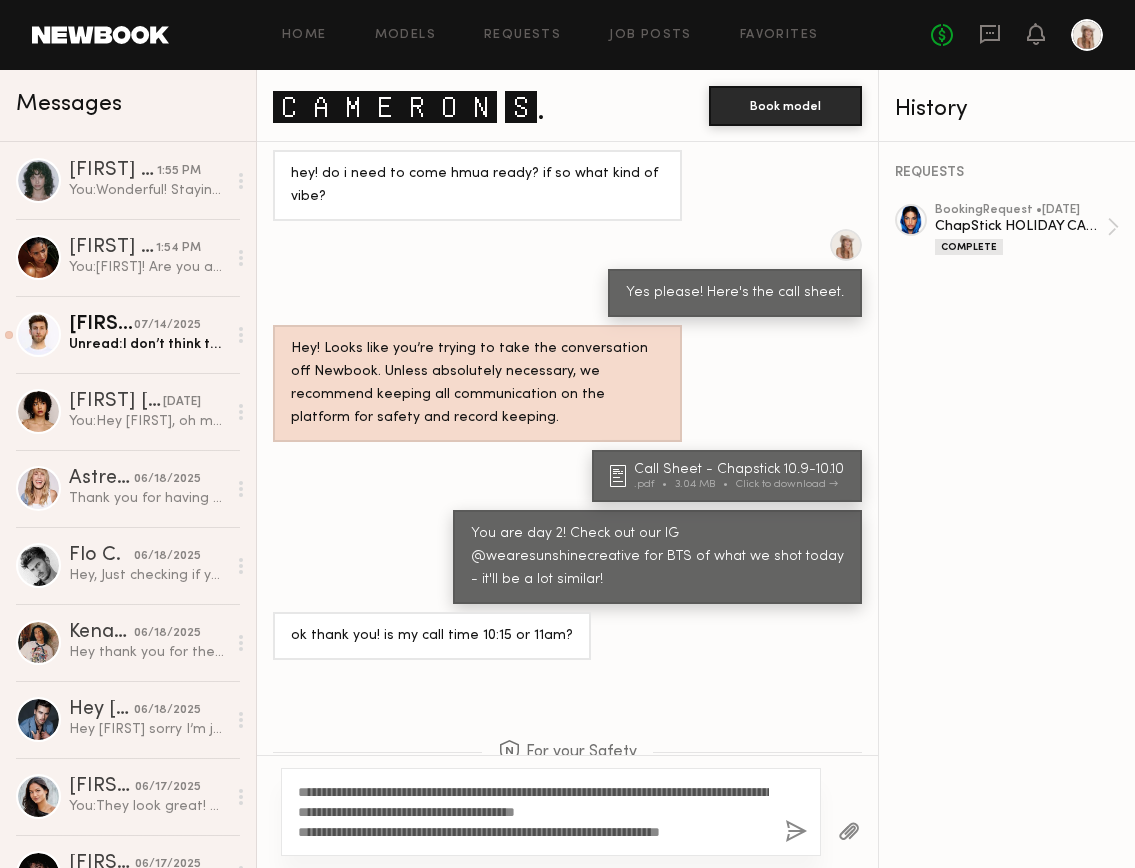 click on "**********" 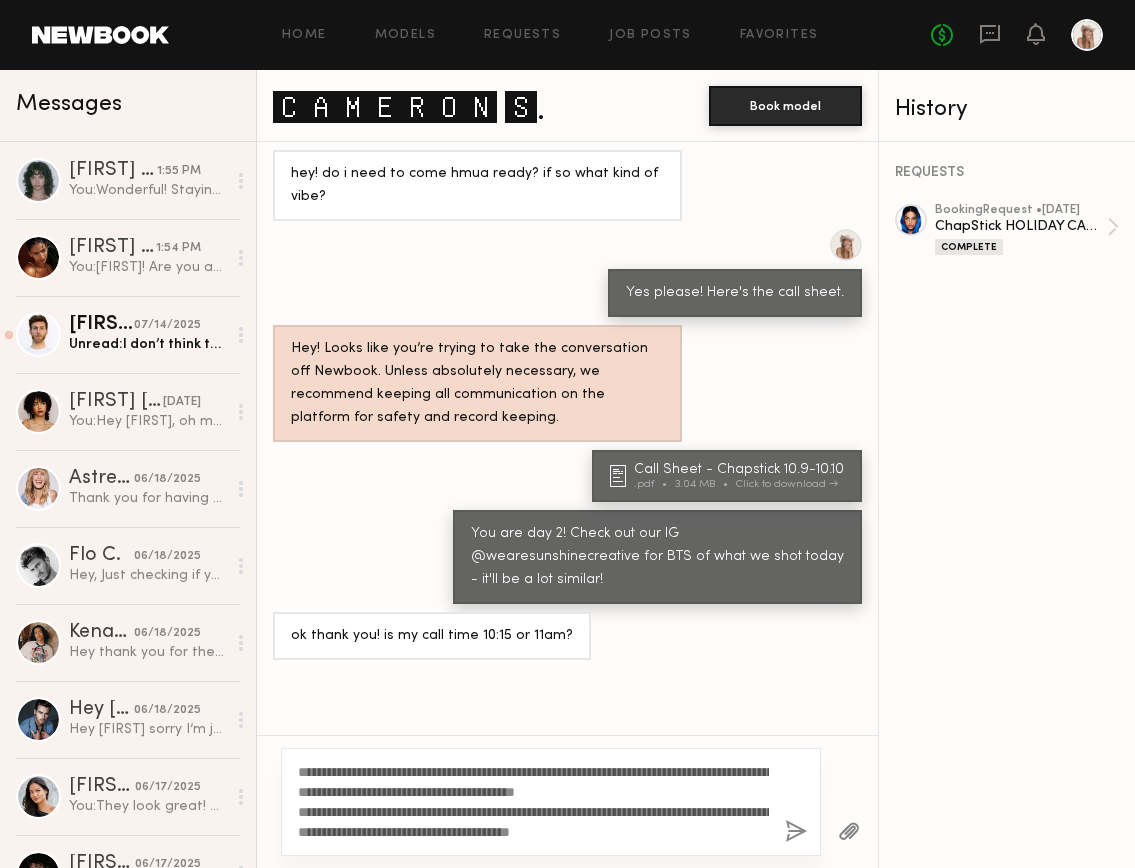 type on "**********" 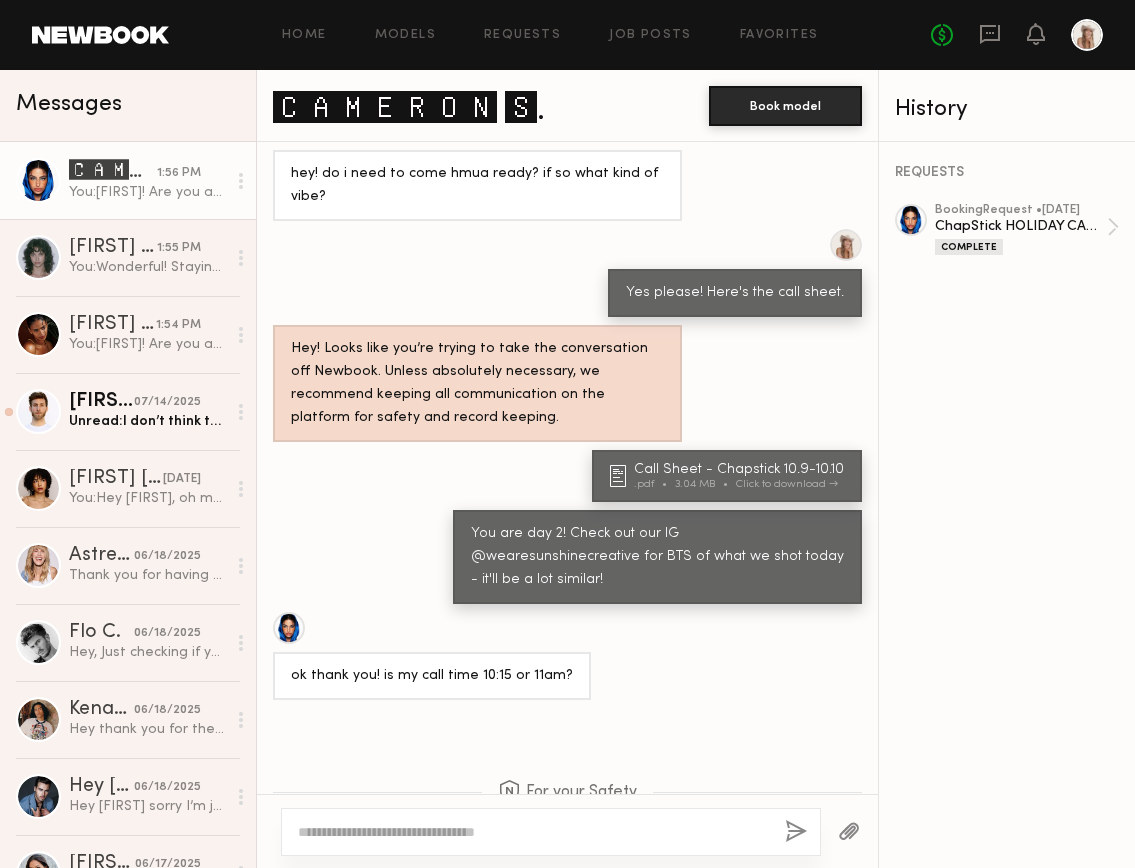 scroll, scrollTop: 2188, scrollLeft: 0, axis: vertical 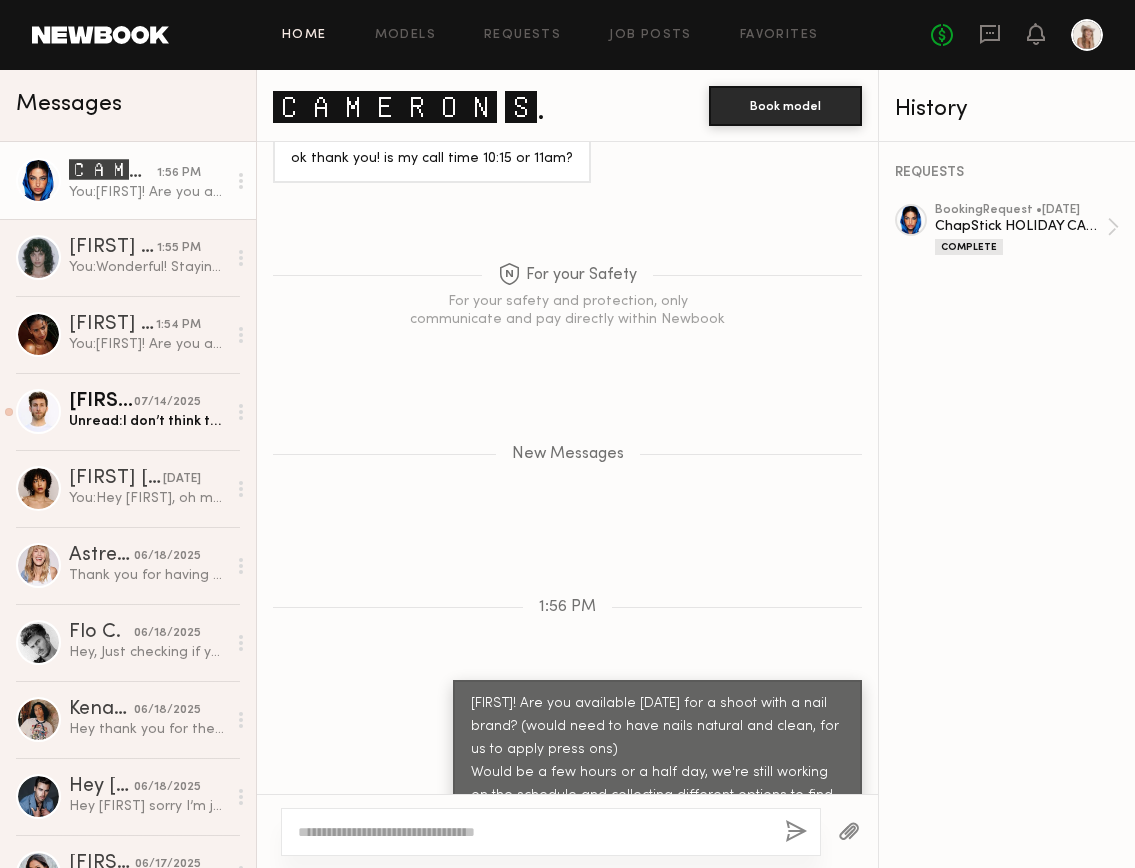 click on "Home" 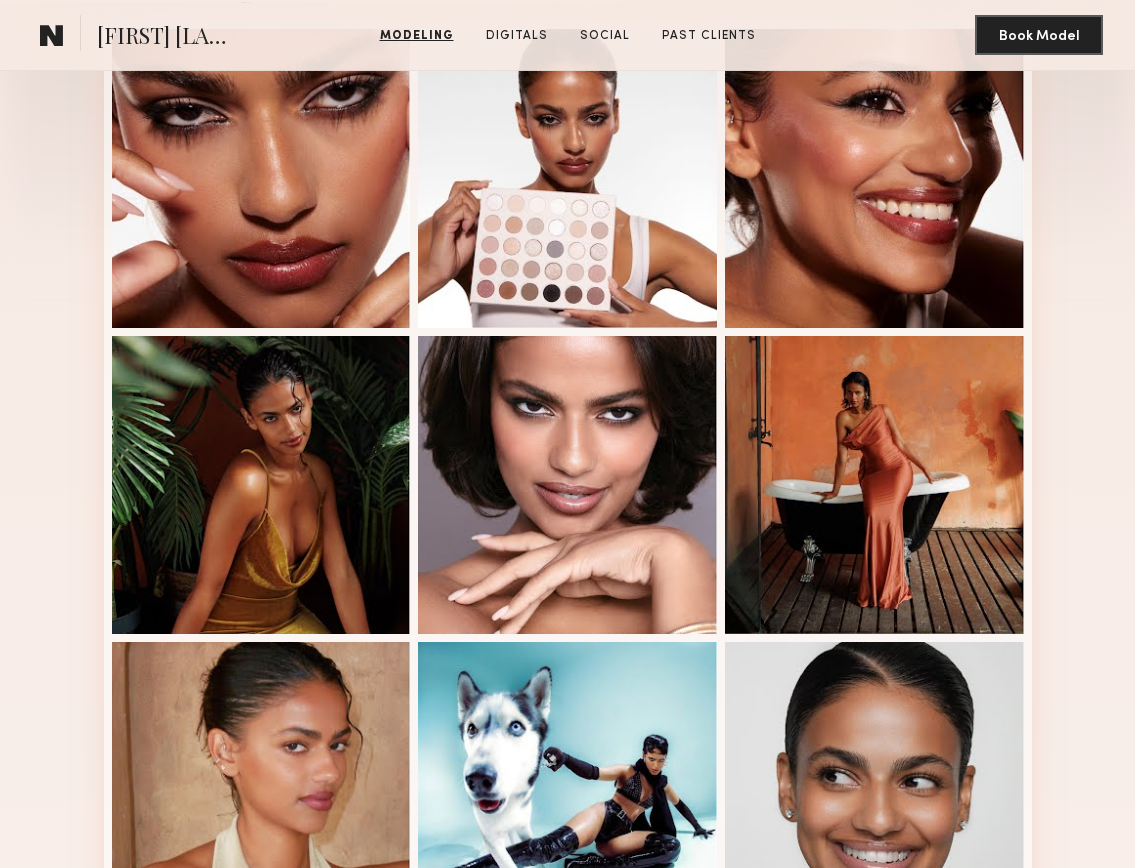 scroll, scrollTop: 508, scrollLeft: 0, axis: vertical 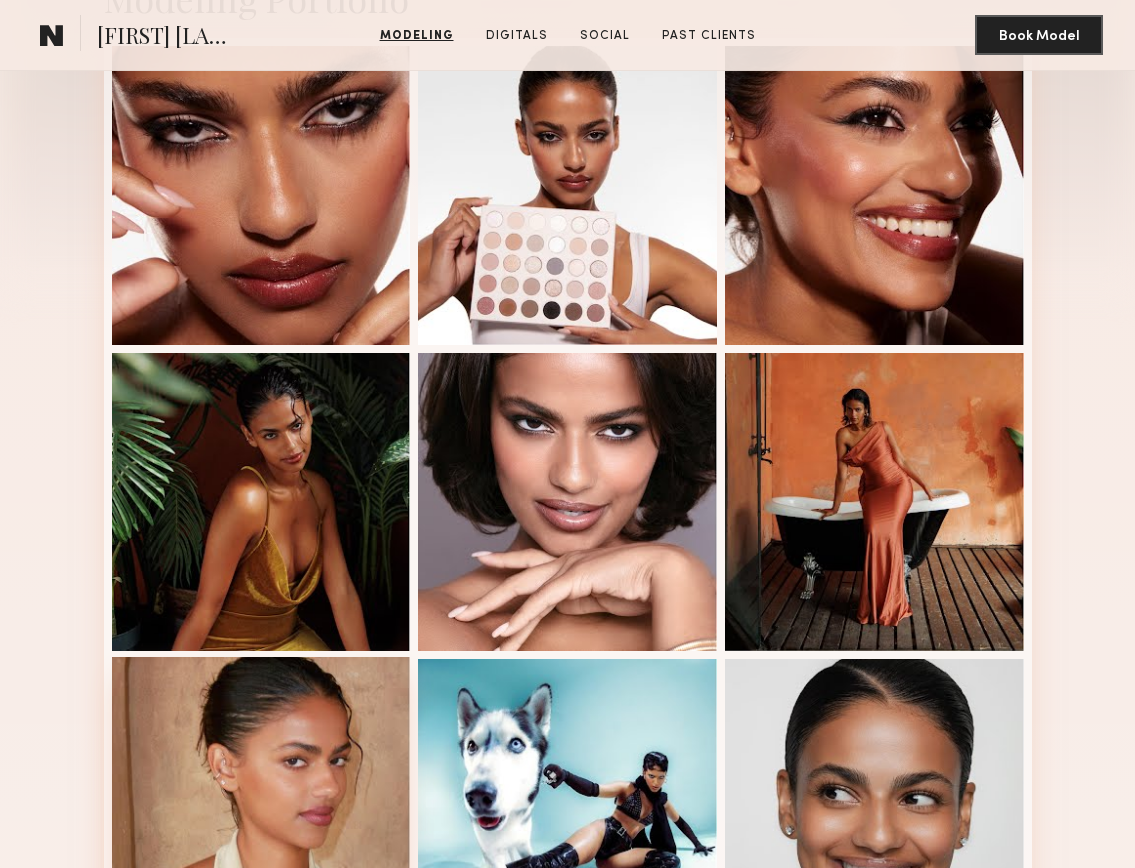 click at bounding box center (261, 806) 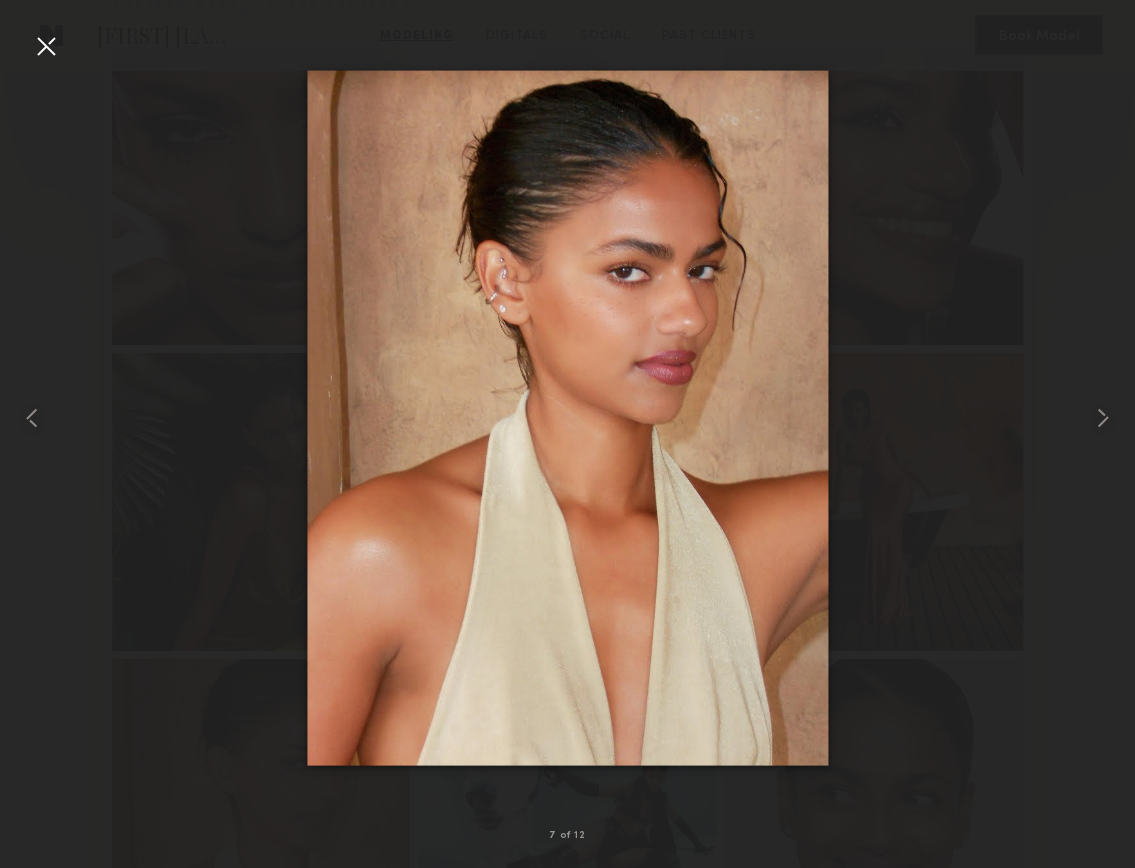 click at bounding box center (46, 46) 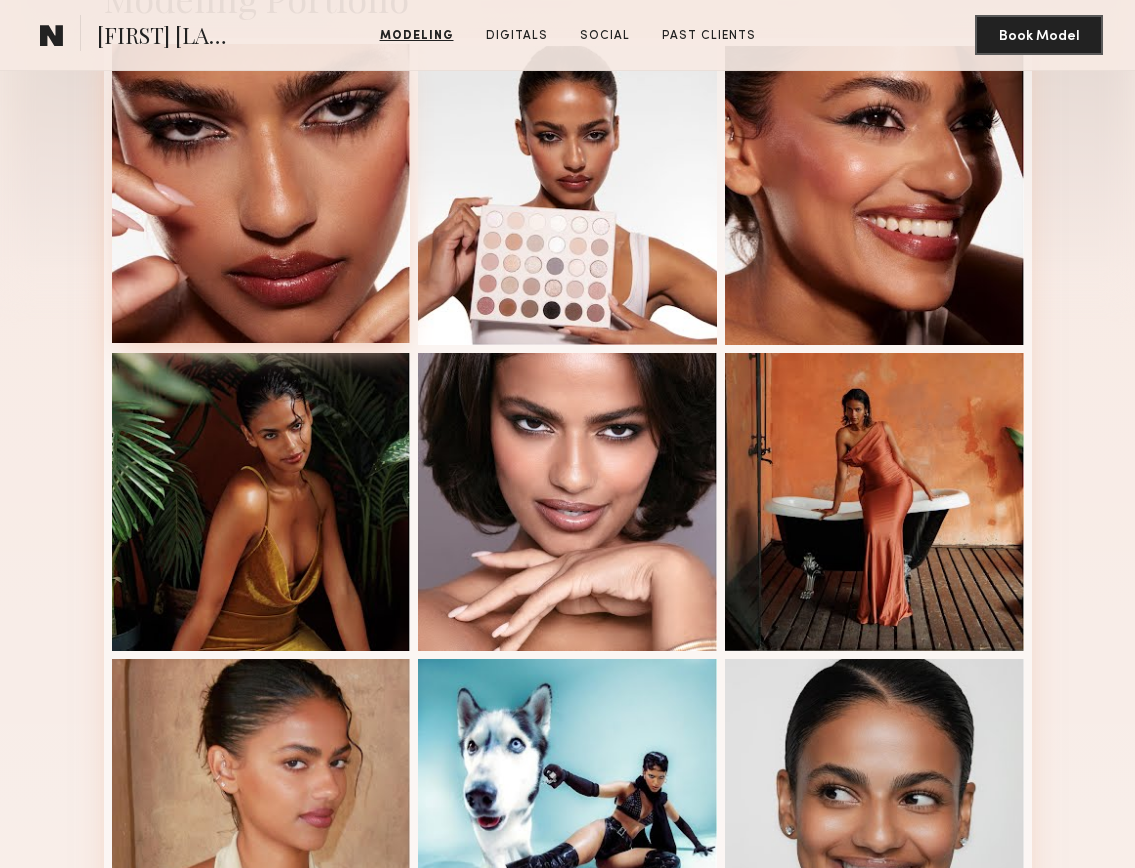click at bounding box center (261, 193) 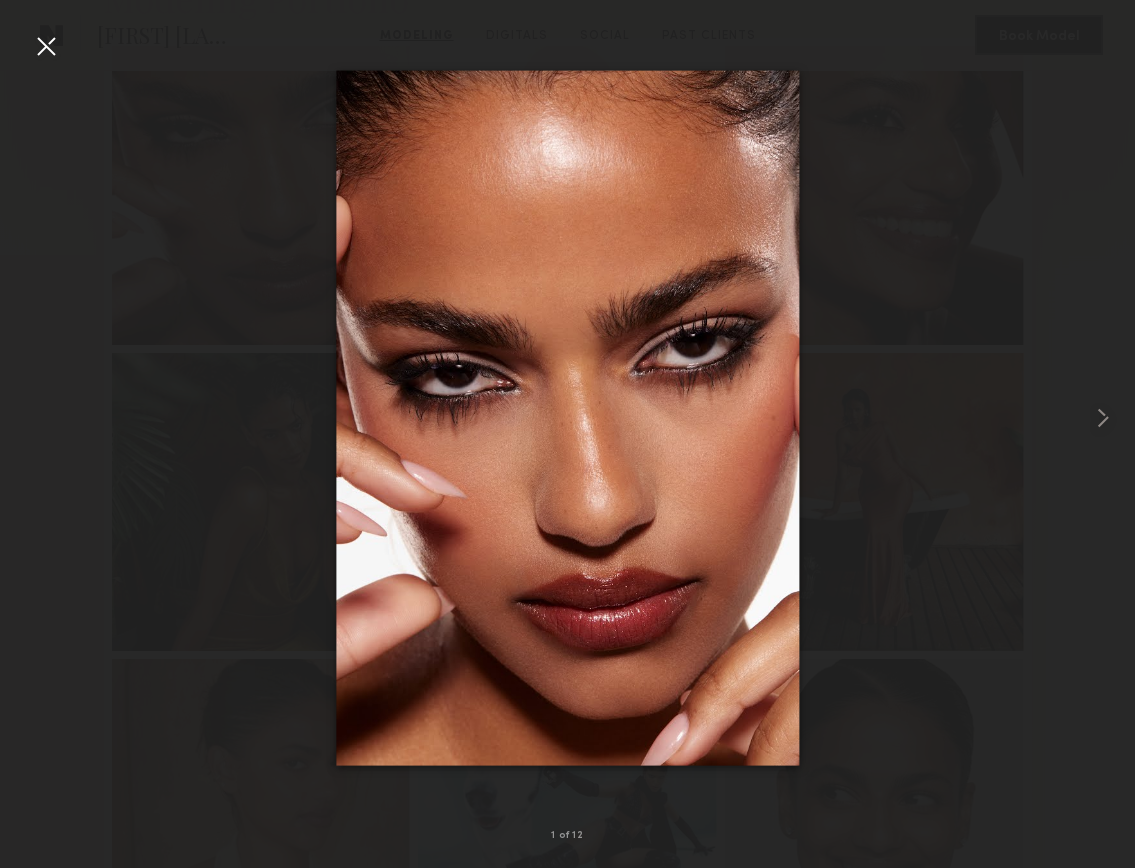 click at bounding box center (46, 46) 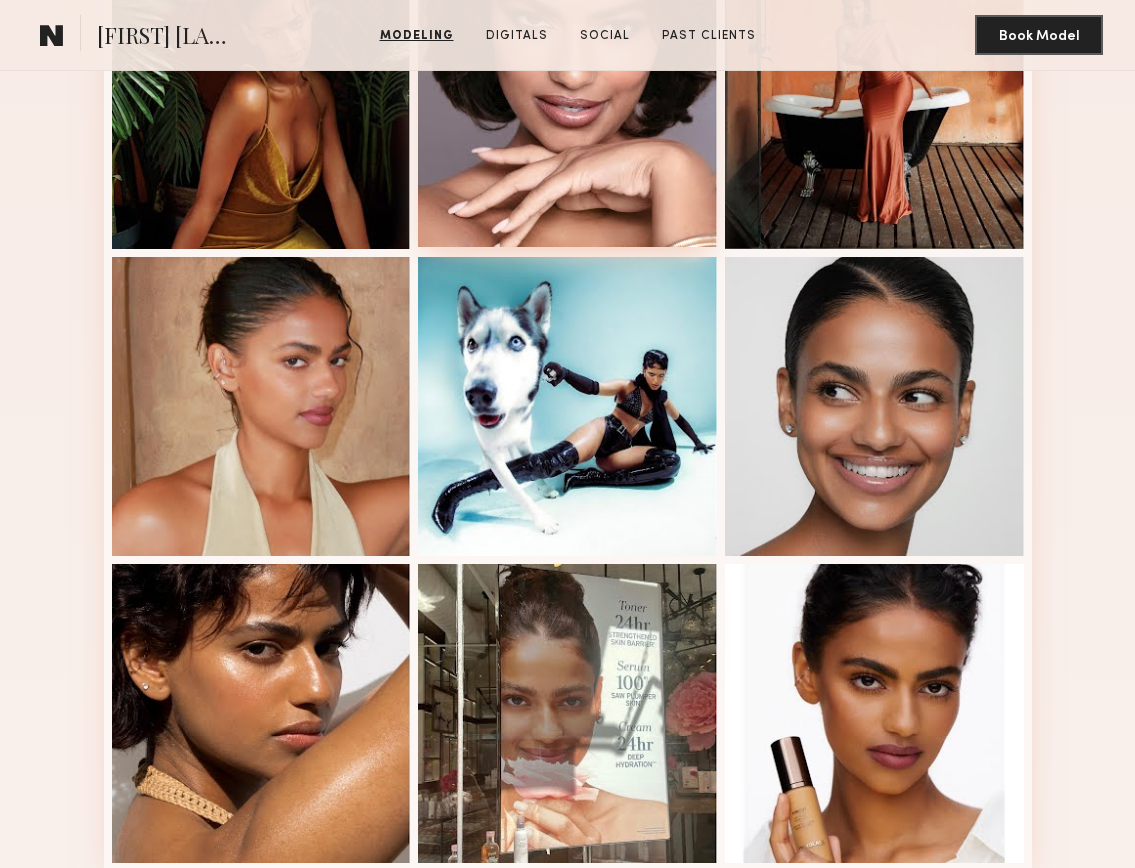 scroll, scrollTop: 972, scrollLeft: 0, axis: vertical 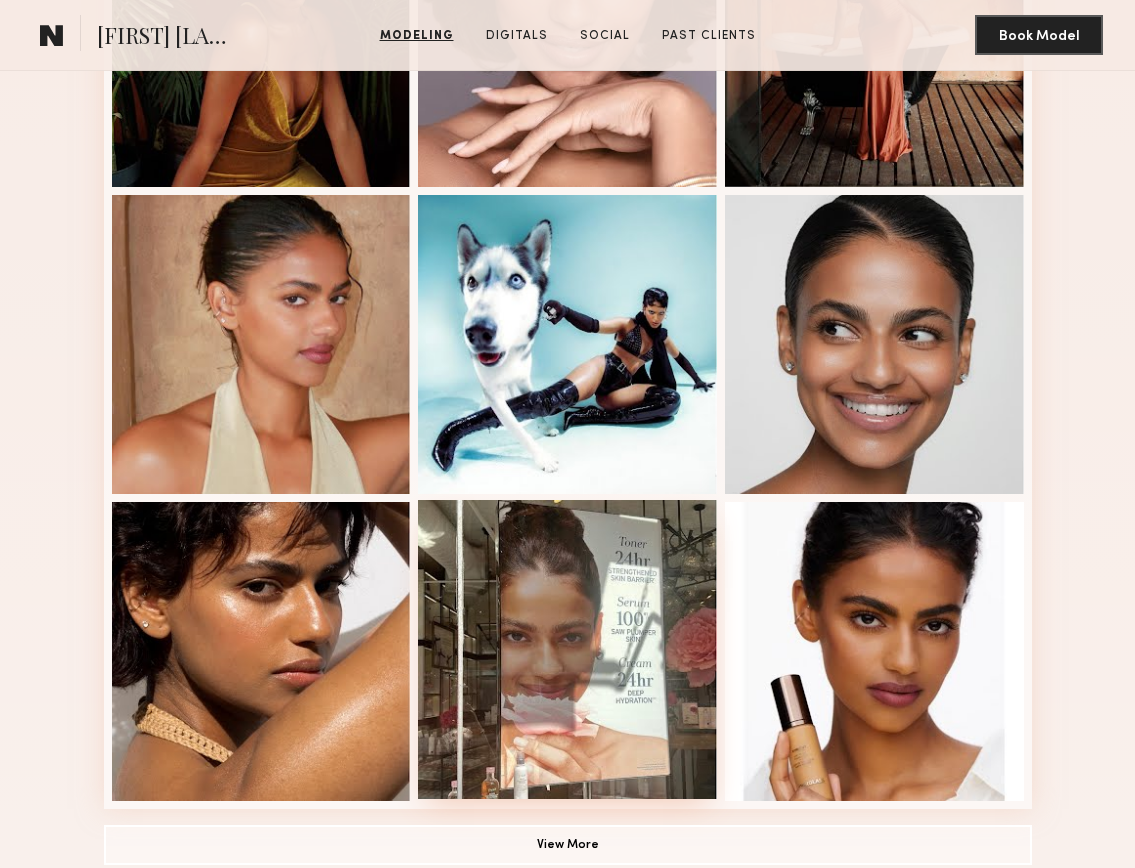 click at bounding box center (567, 649) 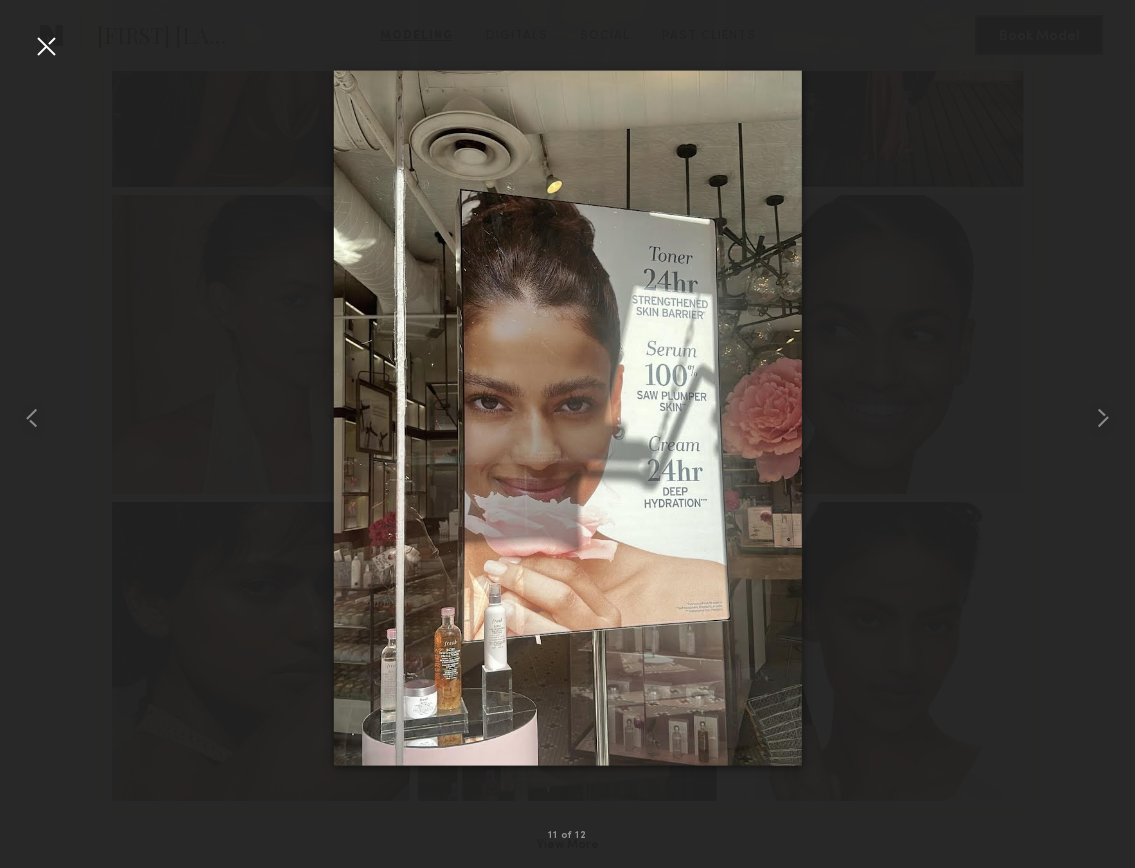 click at bounding box center [567, 418] 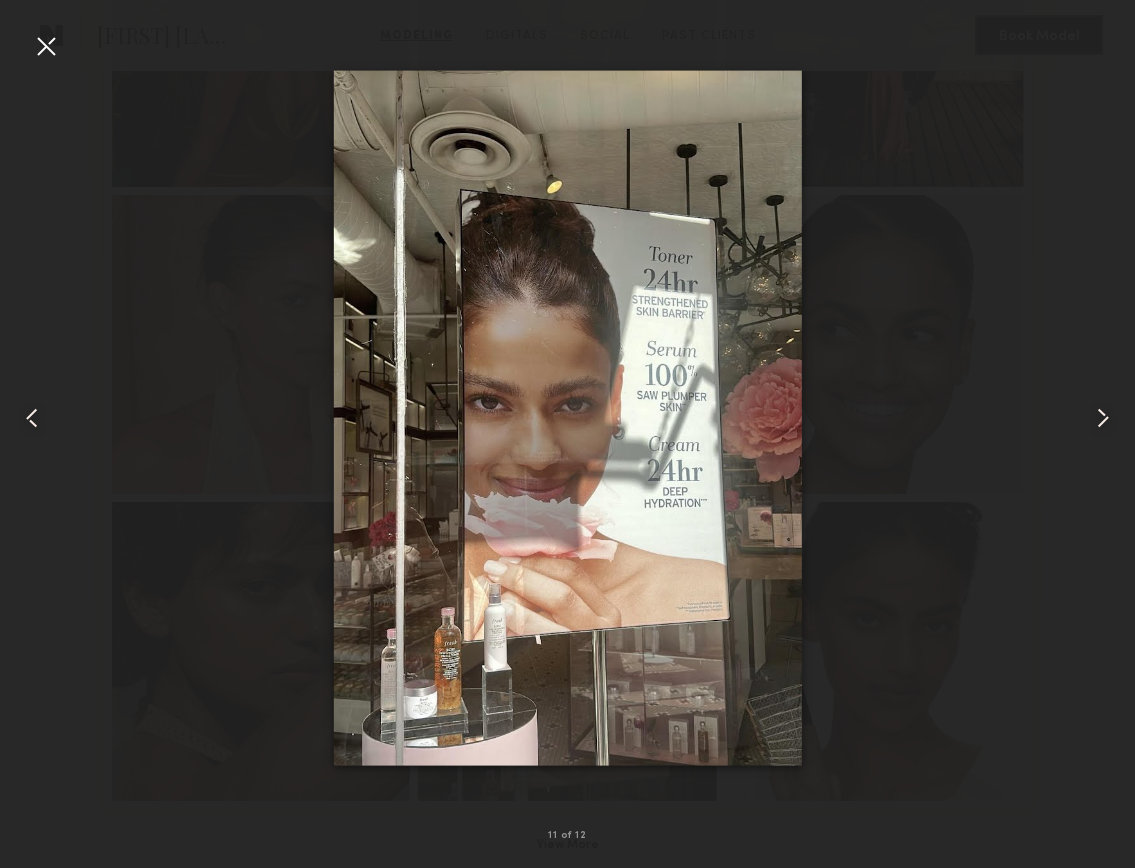 click at bounding box center [46, 46] 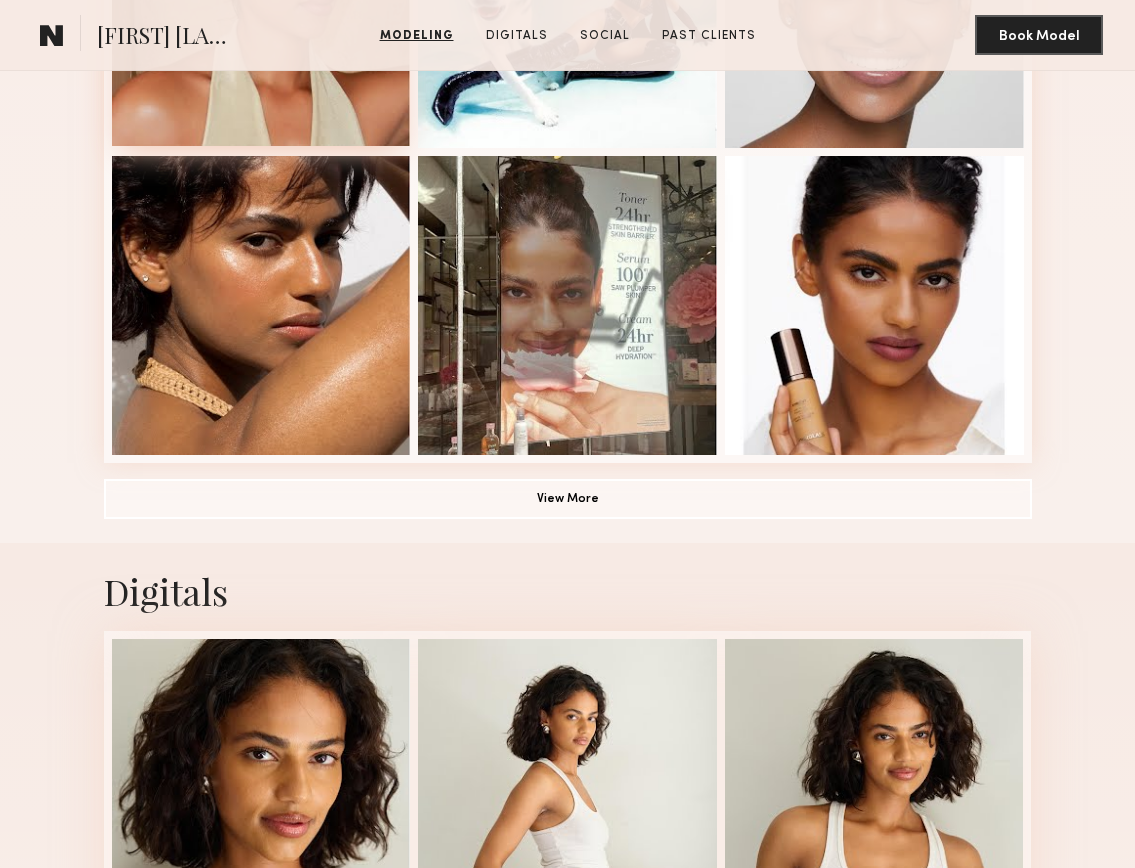scroll, scrollTop: 1356, scrollLeft: 0, axis: vertical 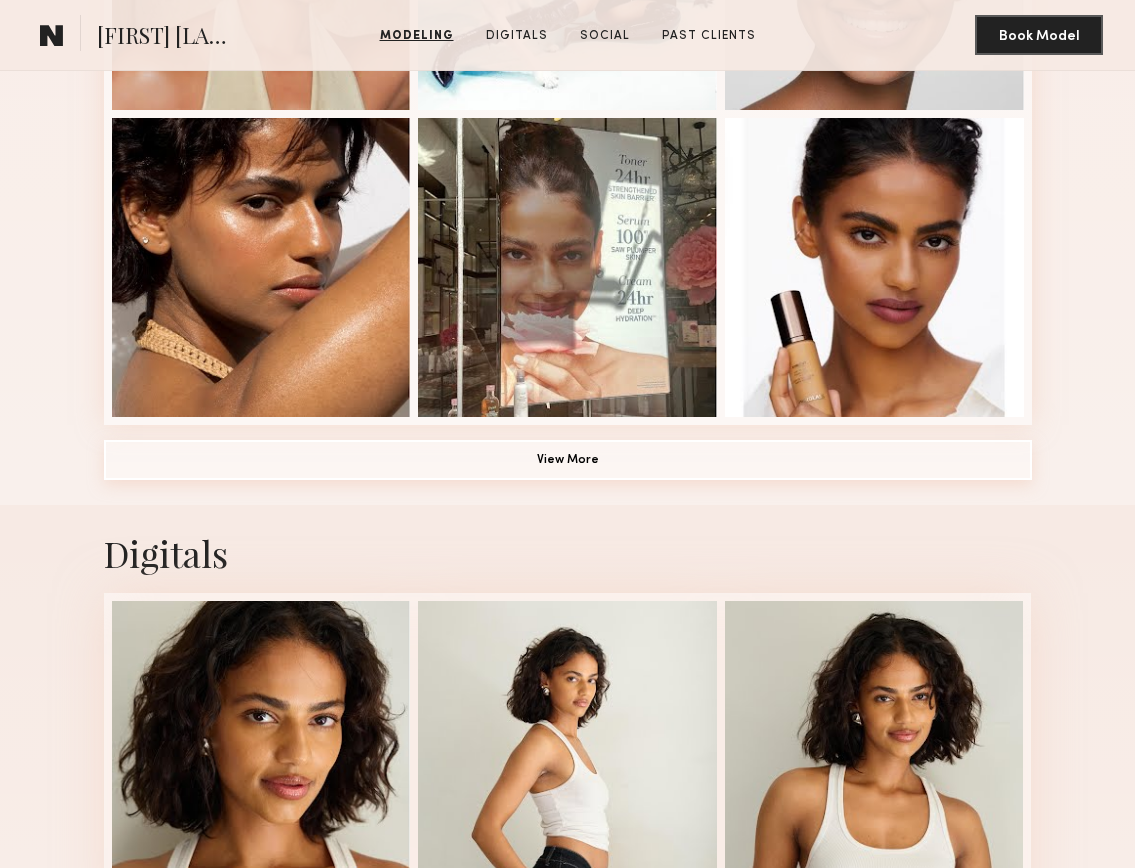 click on "View More" 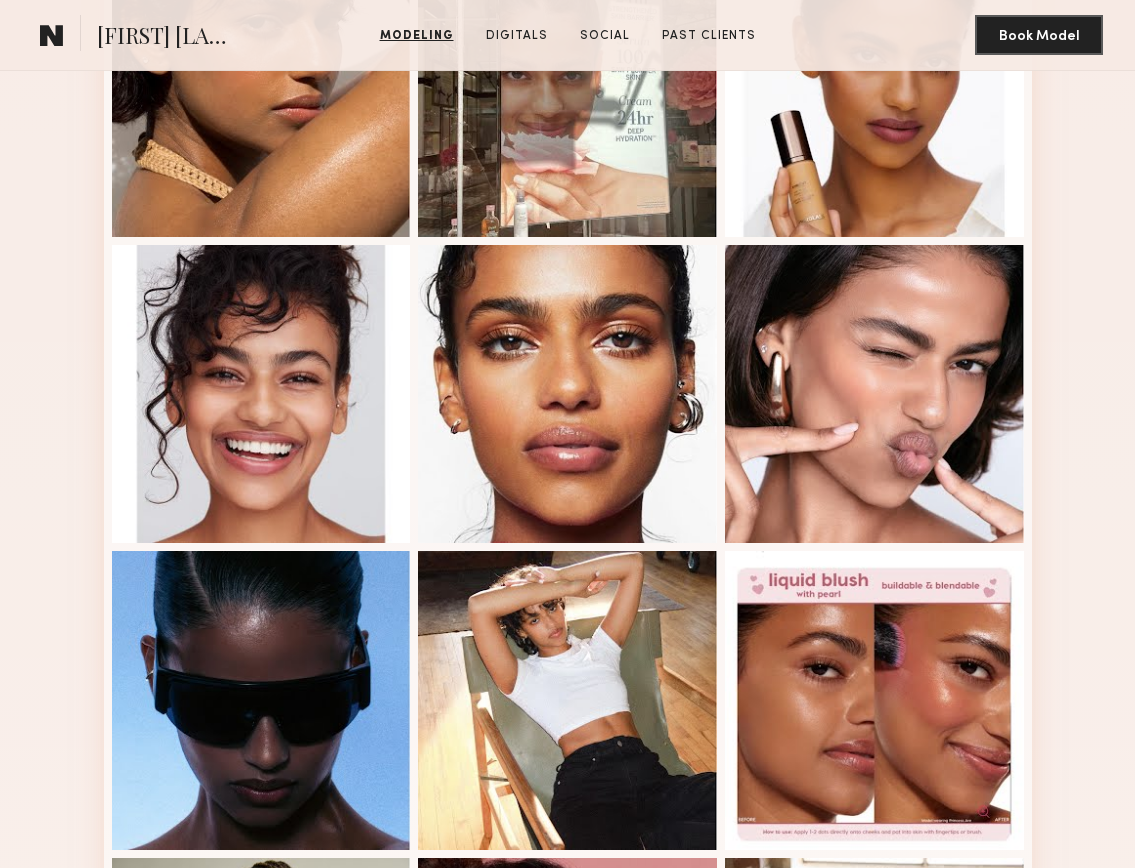 scroll, scrollTop: 1588, scrollLeft: 0, axis: vertical 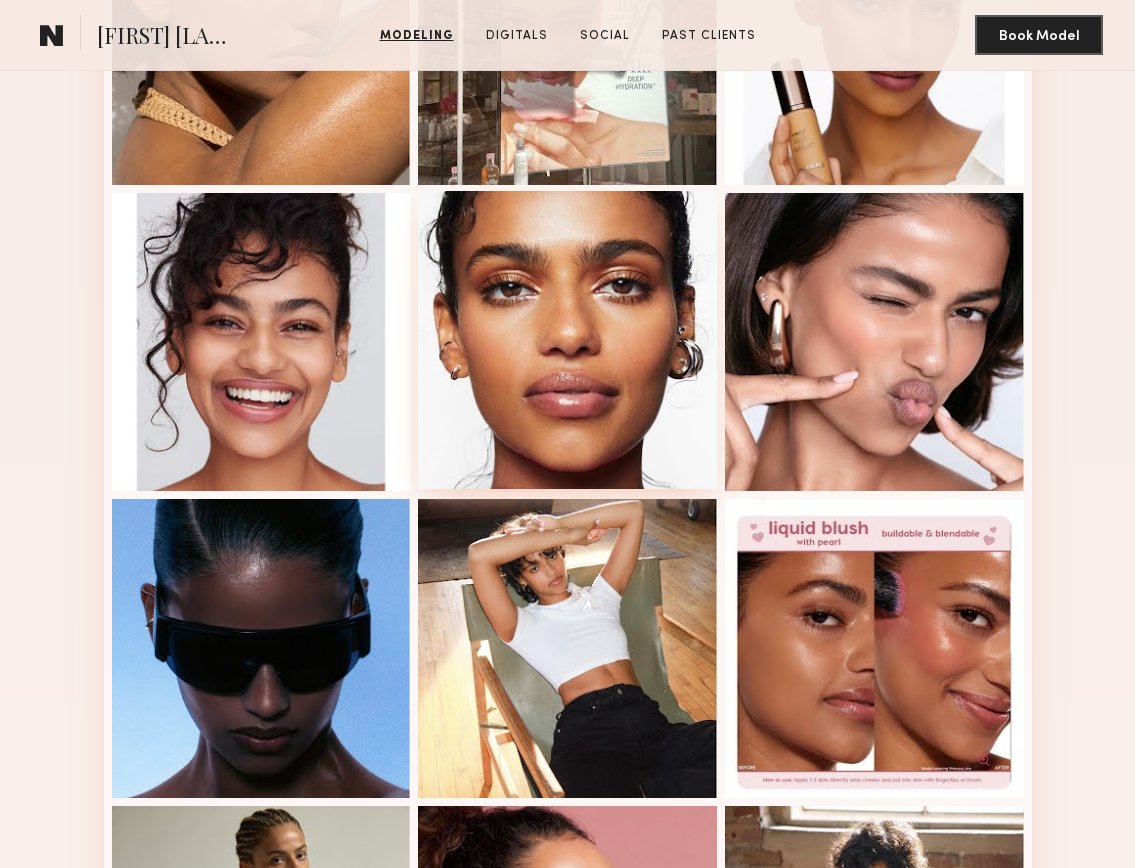 click at bounding box center (567, 340) 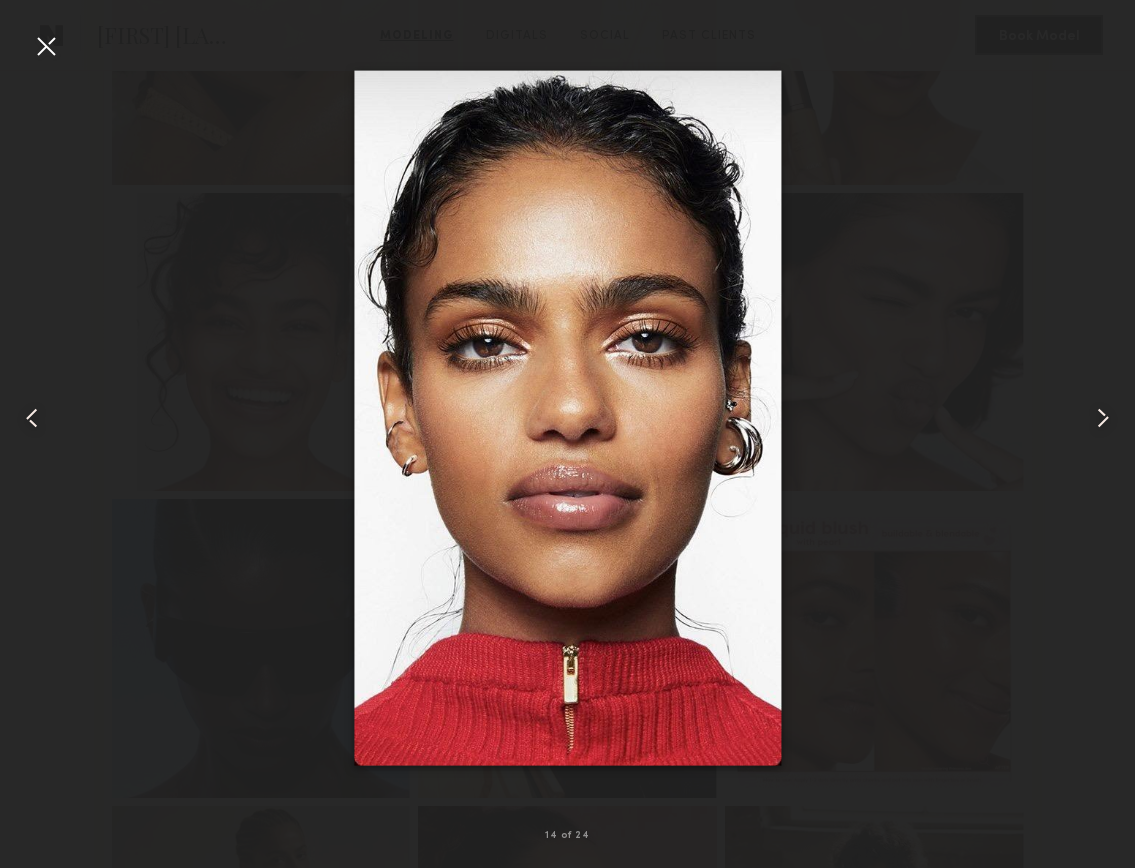 click at bounding box center [567, 418] 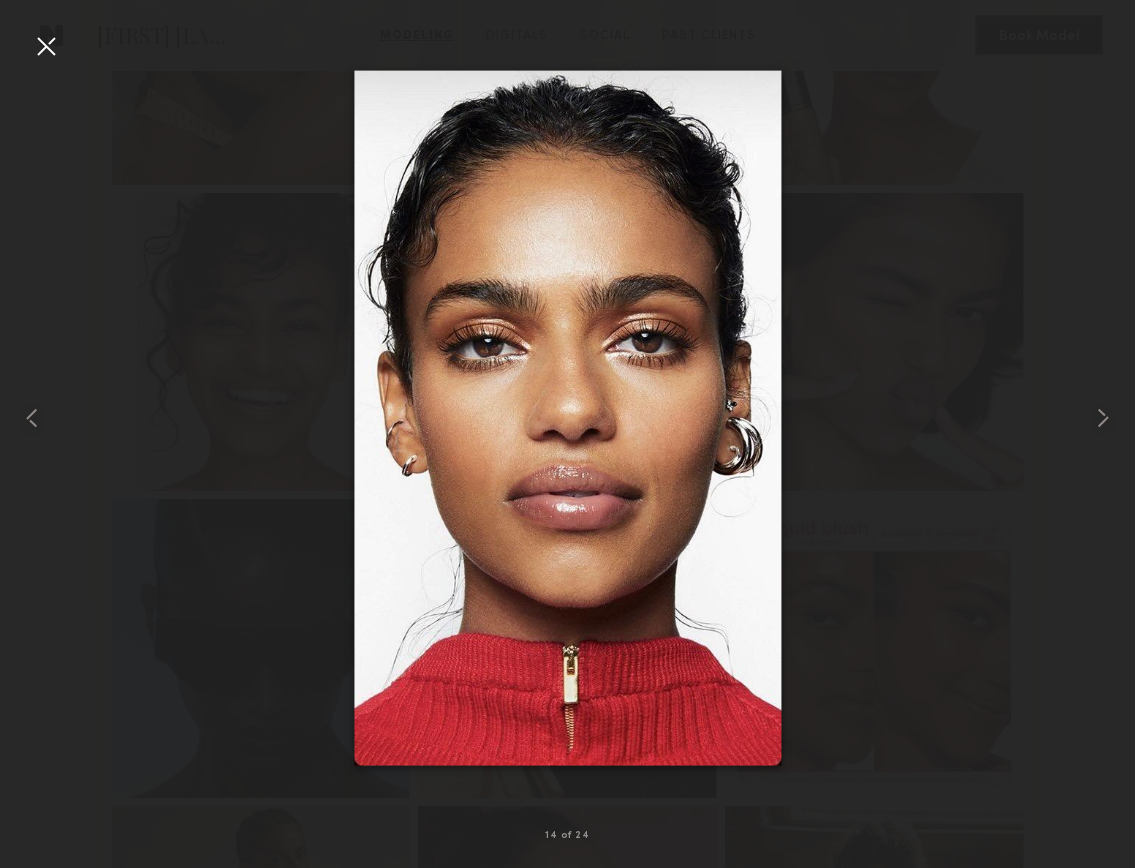 click at bounding box center [46, 46] 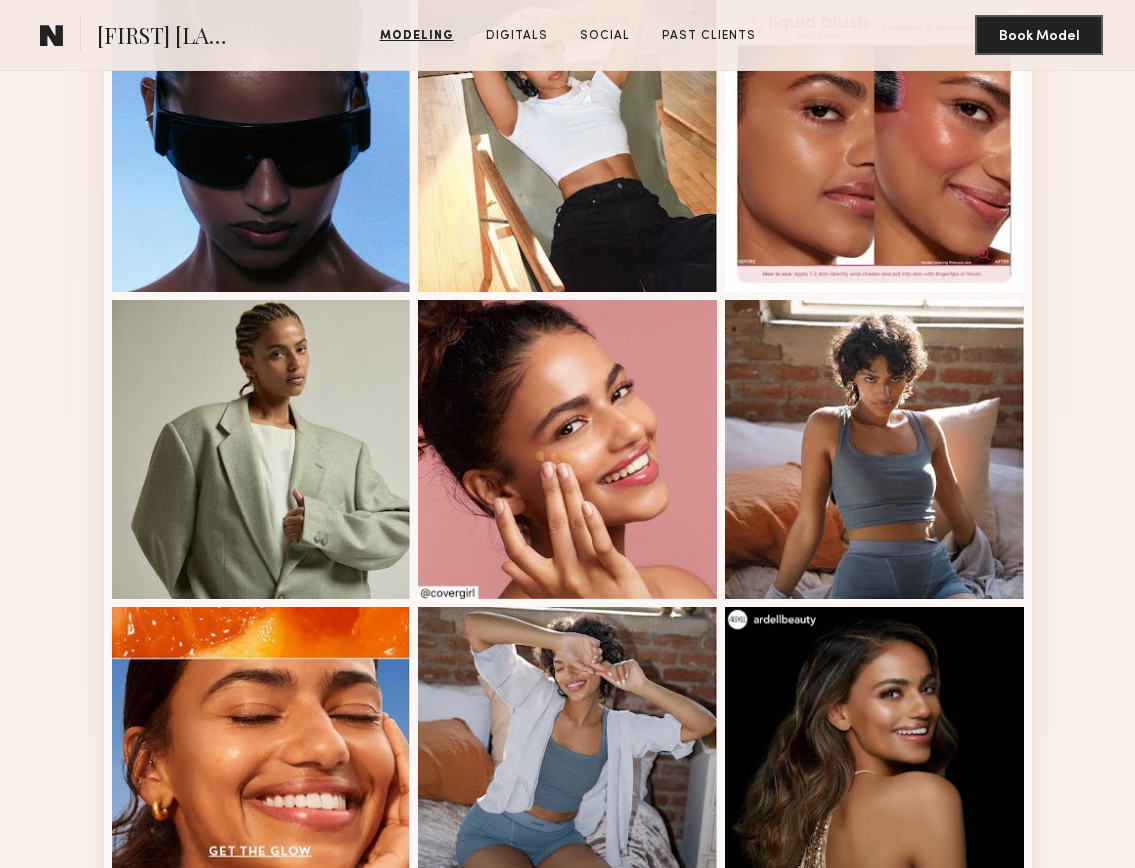 scroll, scrollTop: 2240, scrollLeft: 0, axis: vertical 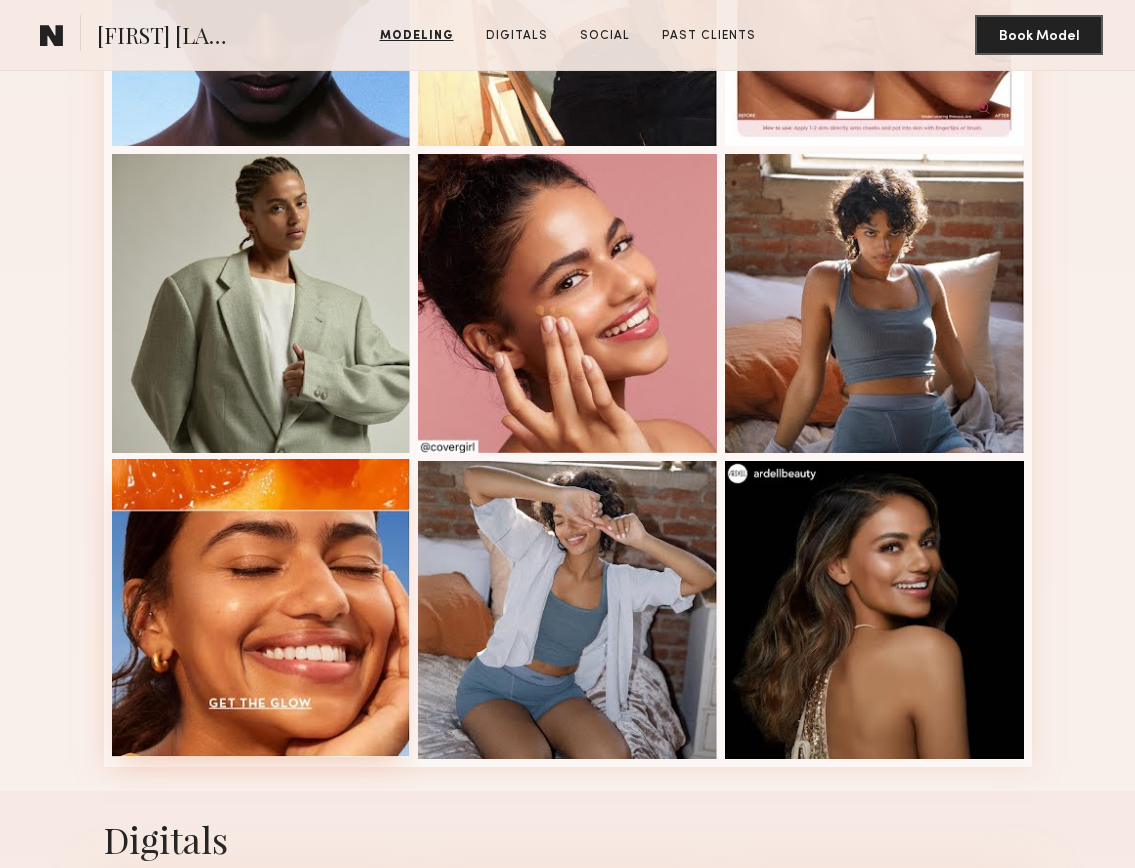click at bounding box center (261, 608) 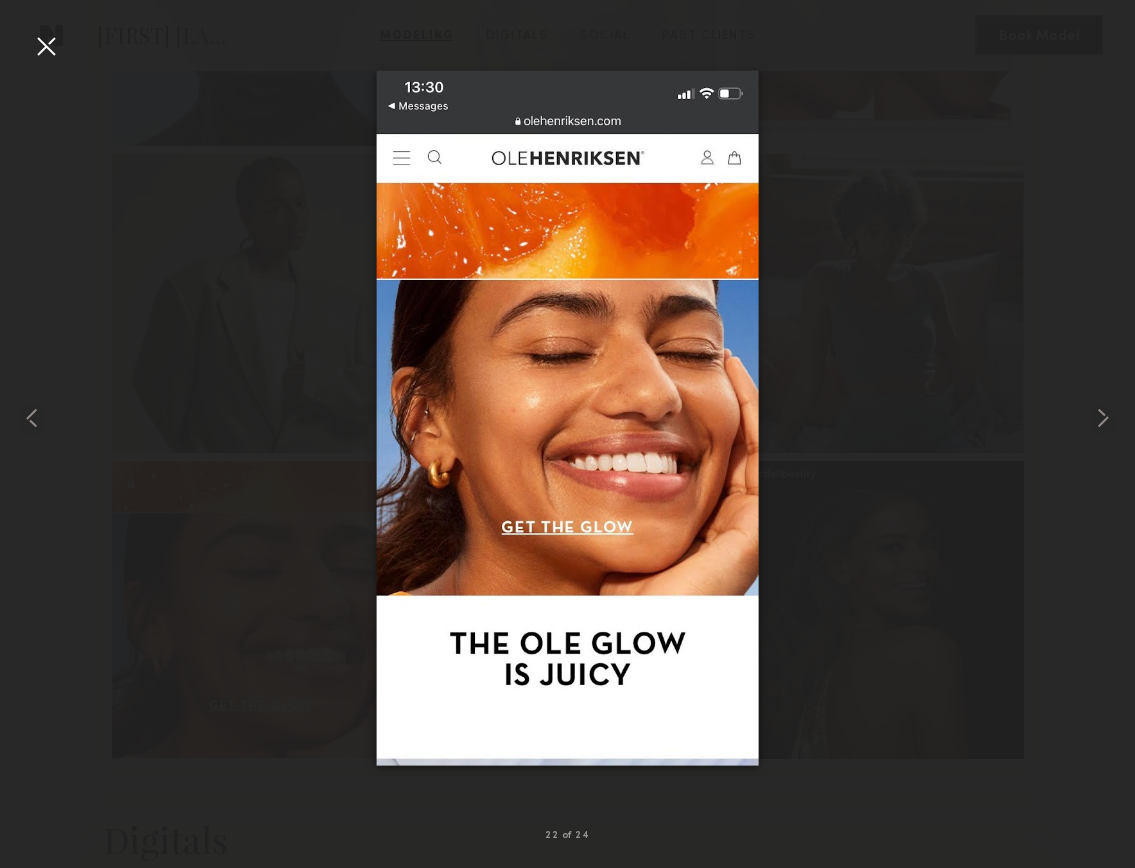 click at bounding box center (46, 46) 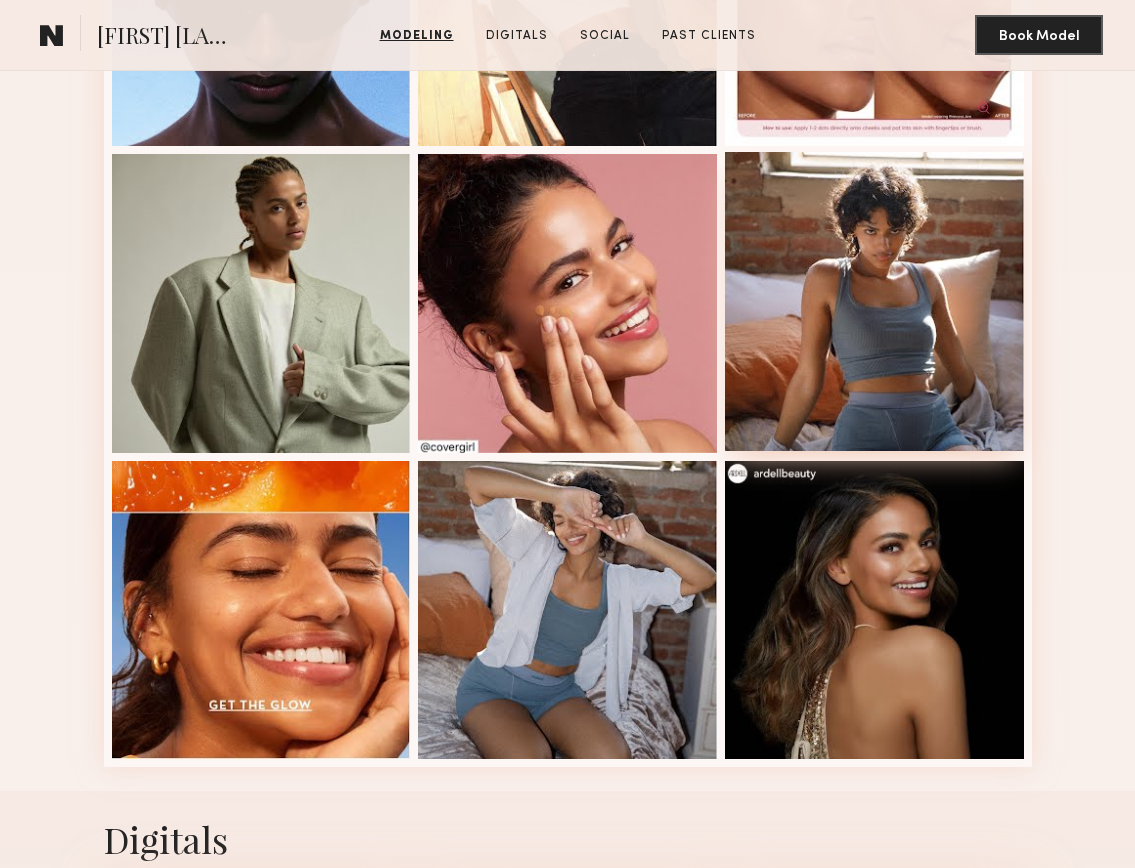 scroll, scrollTop: 1969, scrollLeft: 0, axis: vertical 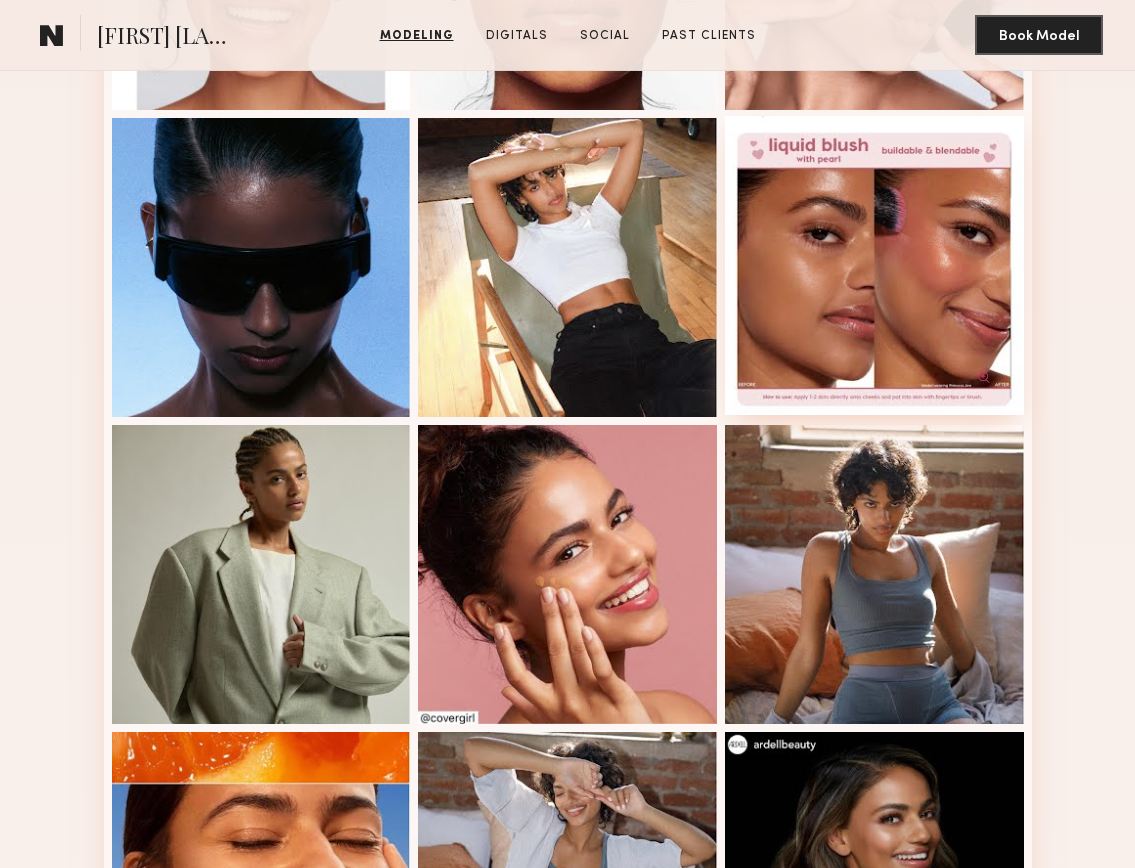 click at bounding box center (874, 265) 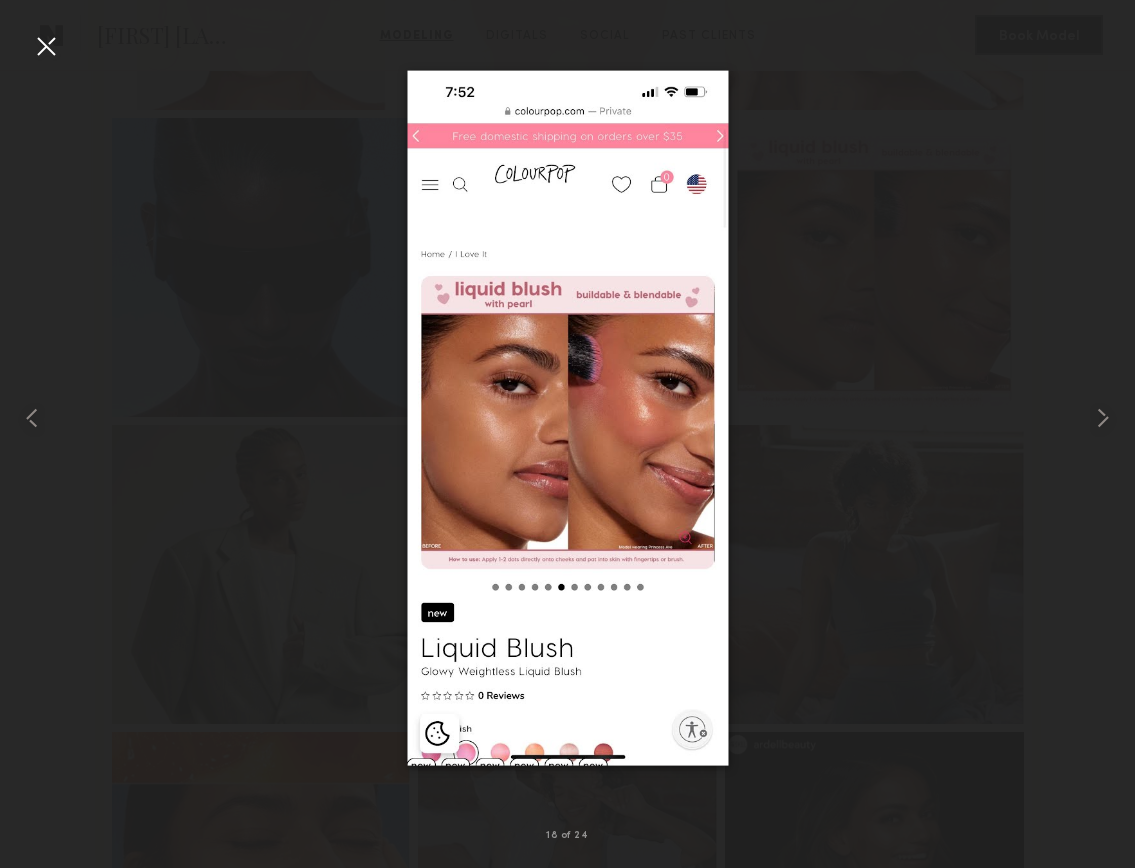click at bounding box center [46, 46] 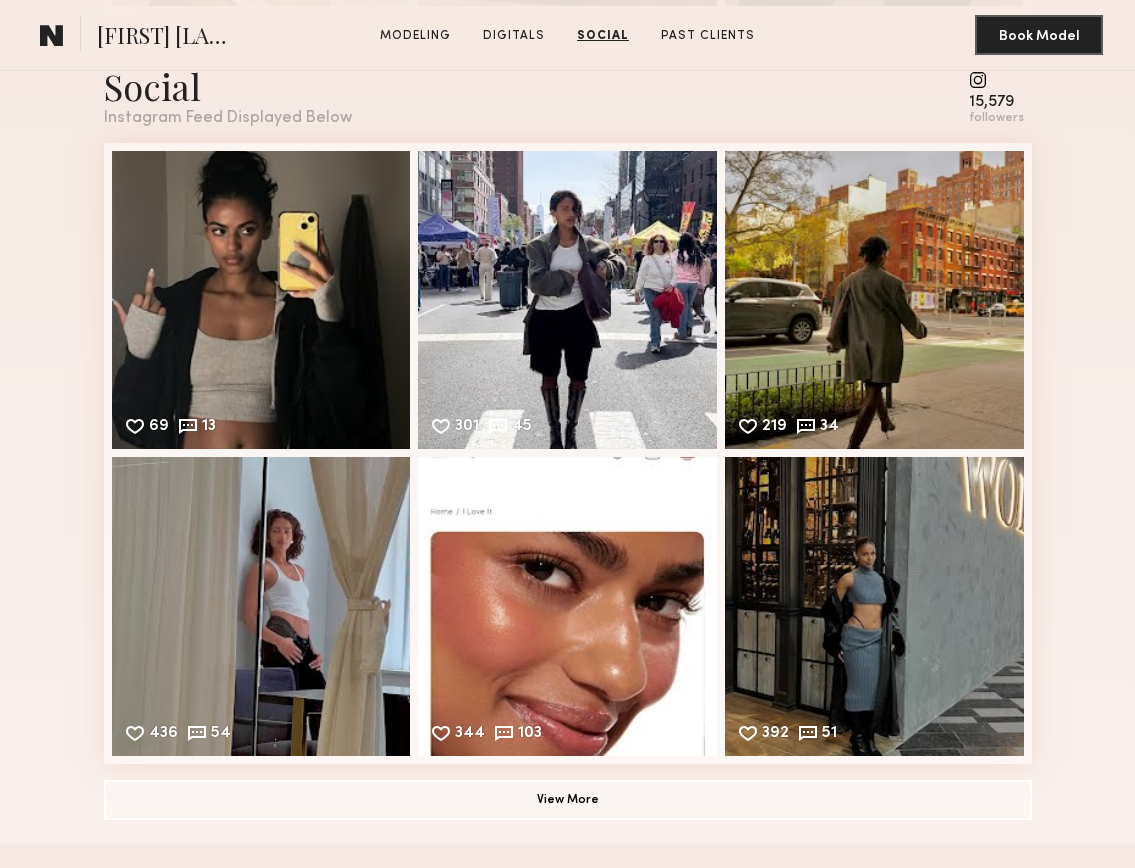 scroll, scrollTop: 3795, scrollLeft: 0, axis: vertical 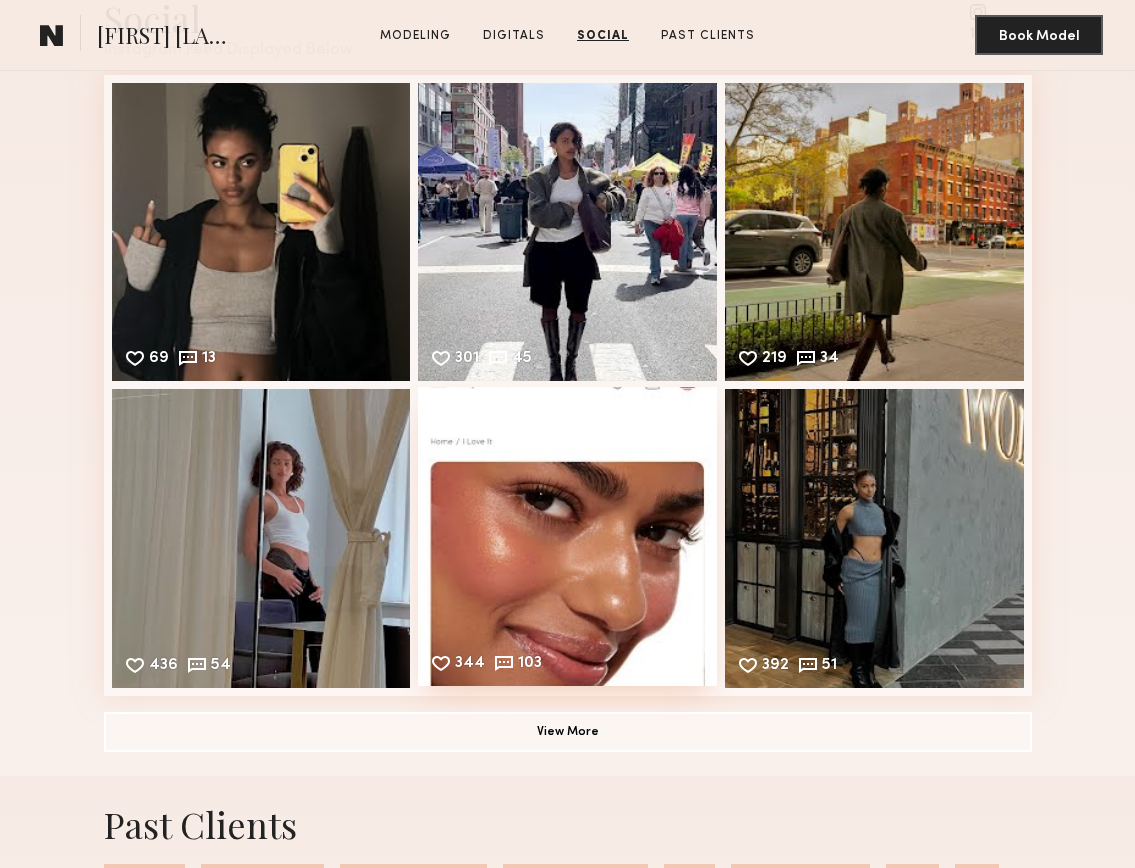 click on "344 103  Likes & comments displayed  to show model’s engagement" at bounding box center [567, 536] 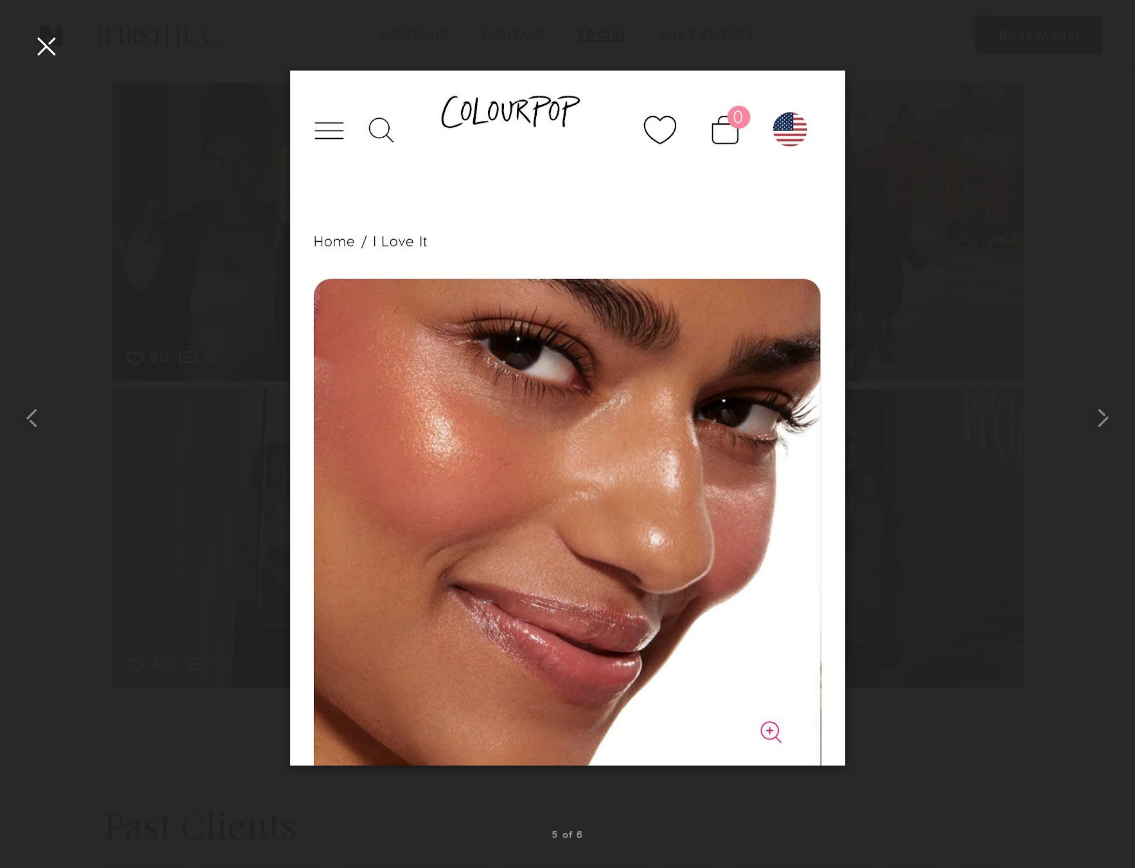 click at bounding box center (46, 46) 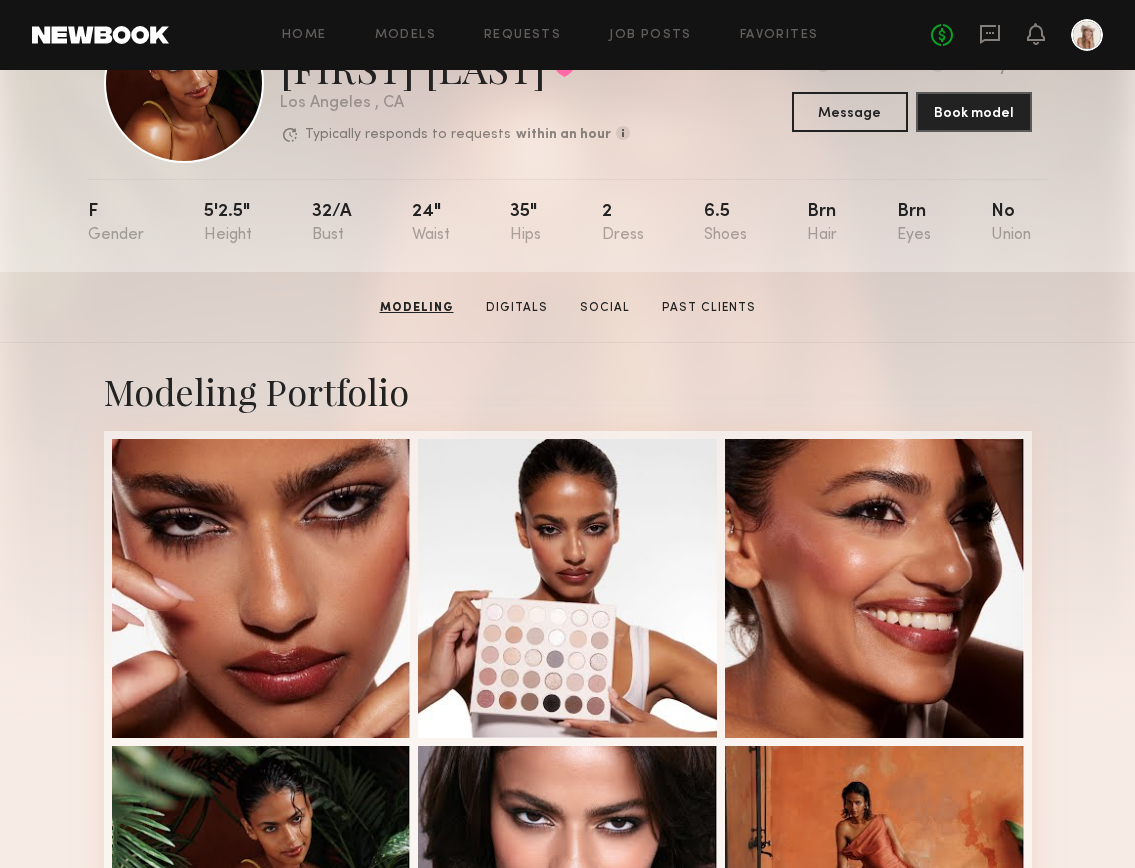 scroll, scrollTop: 19, scrollLeft: 0, axis: vertical 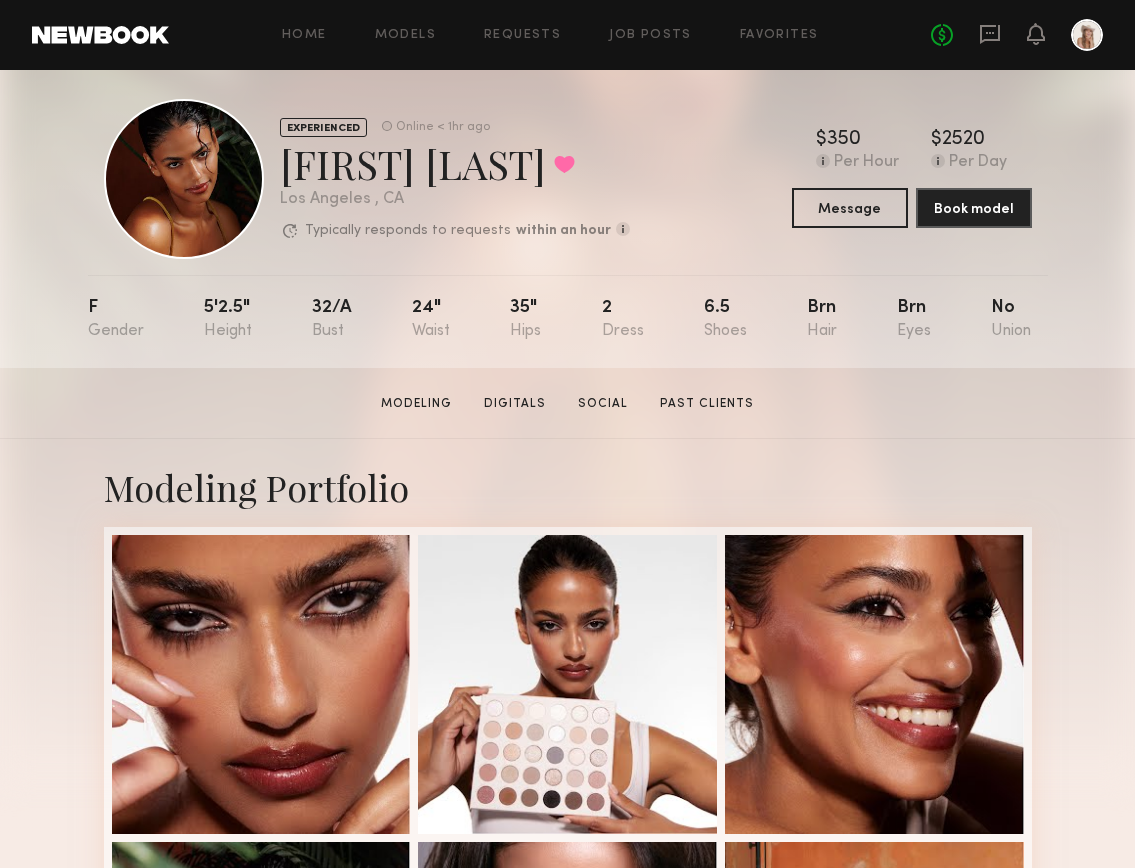 click 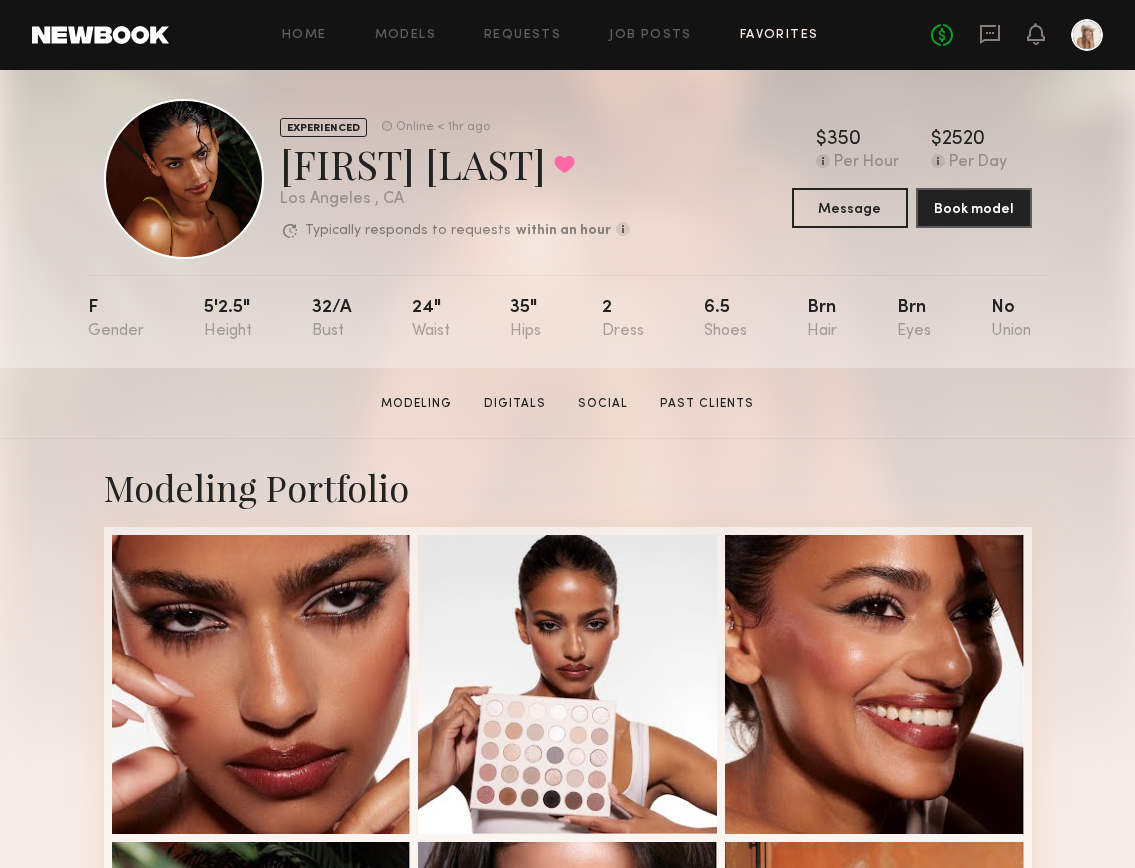 click on "Favorites" 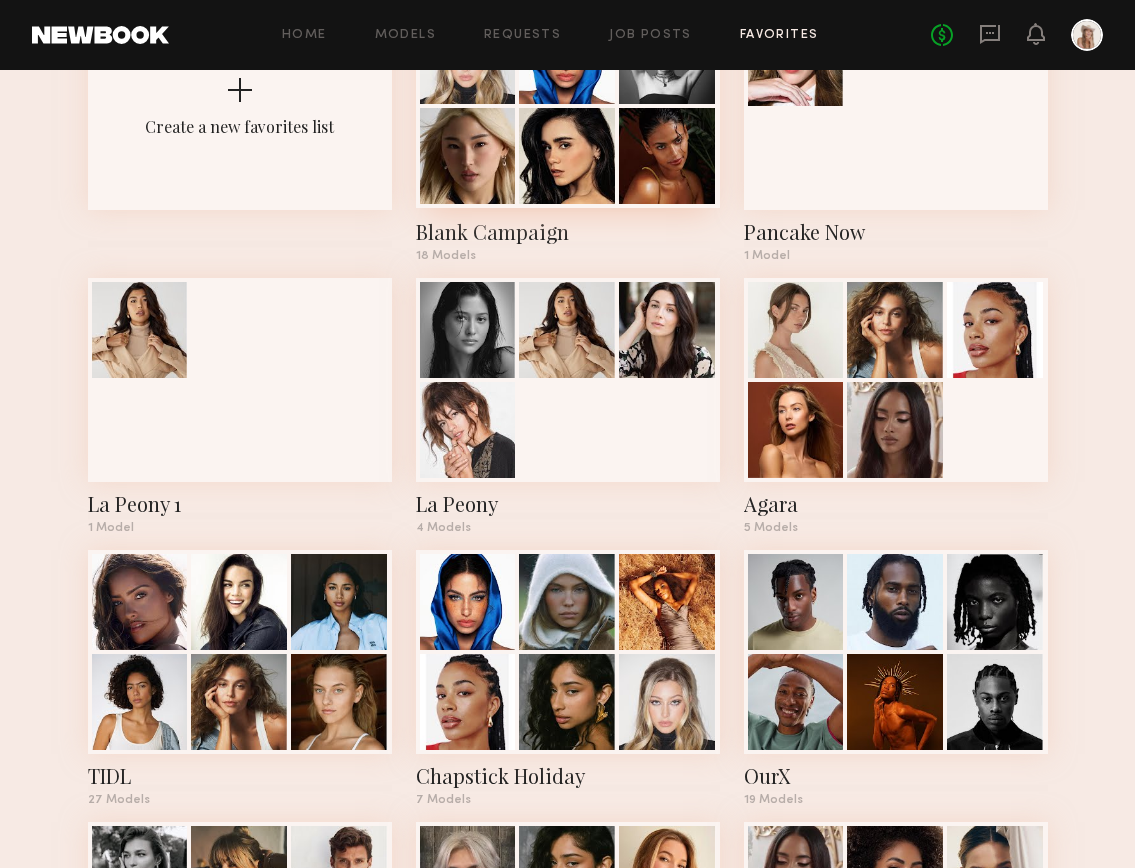 scroll, scrollTop: 181, scrollLeft: 0, axis: vertical 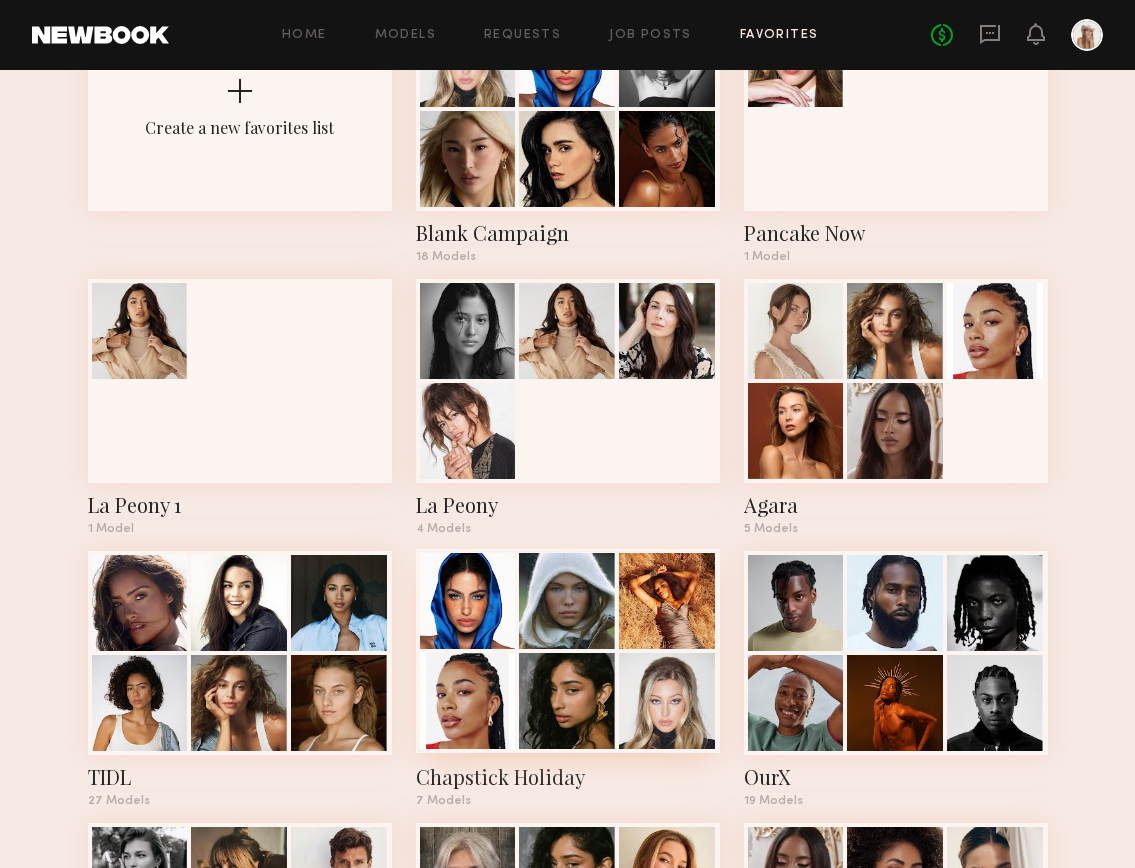 click 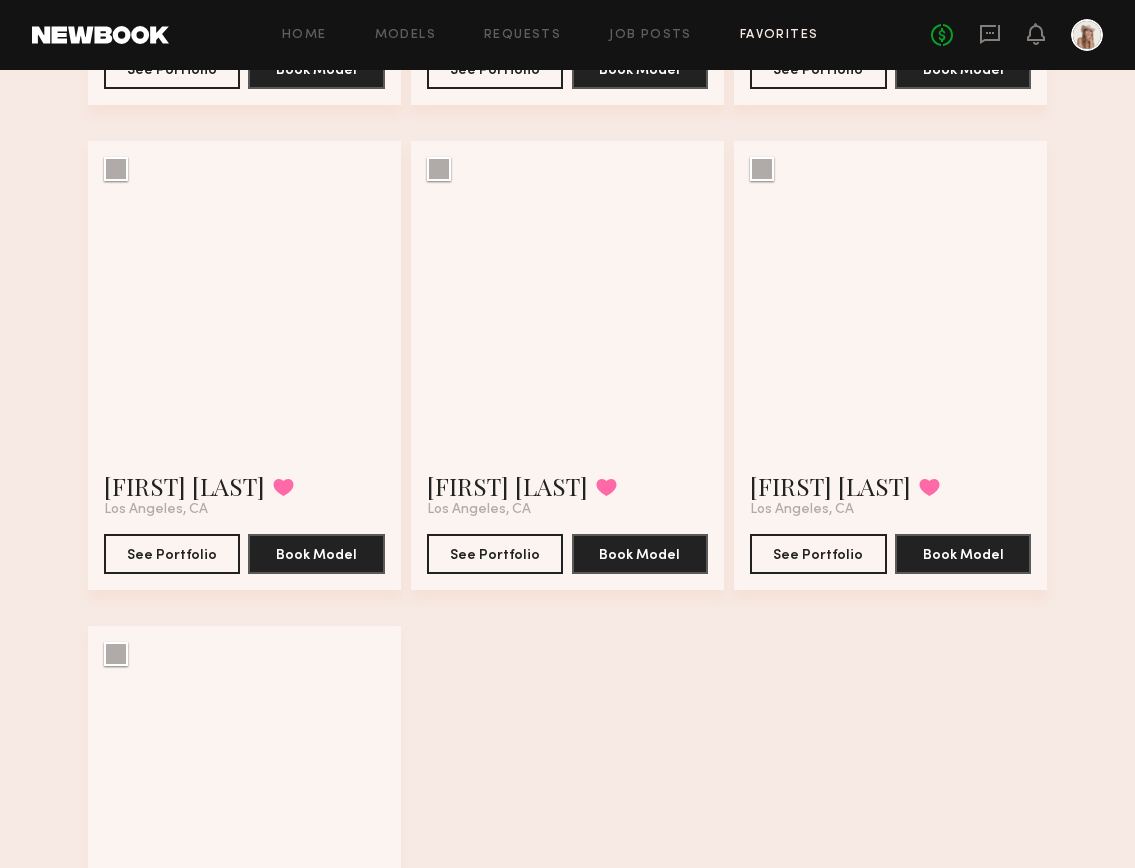 scroll, scrollTop: 785, scrollLeft: 0, axis: vertical 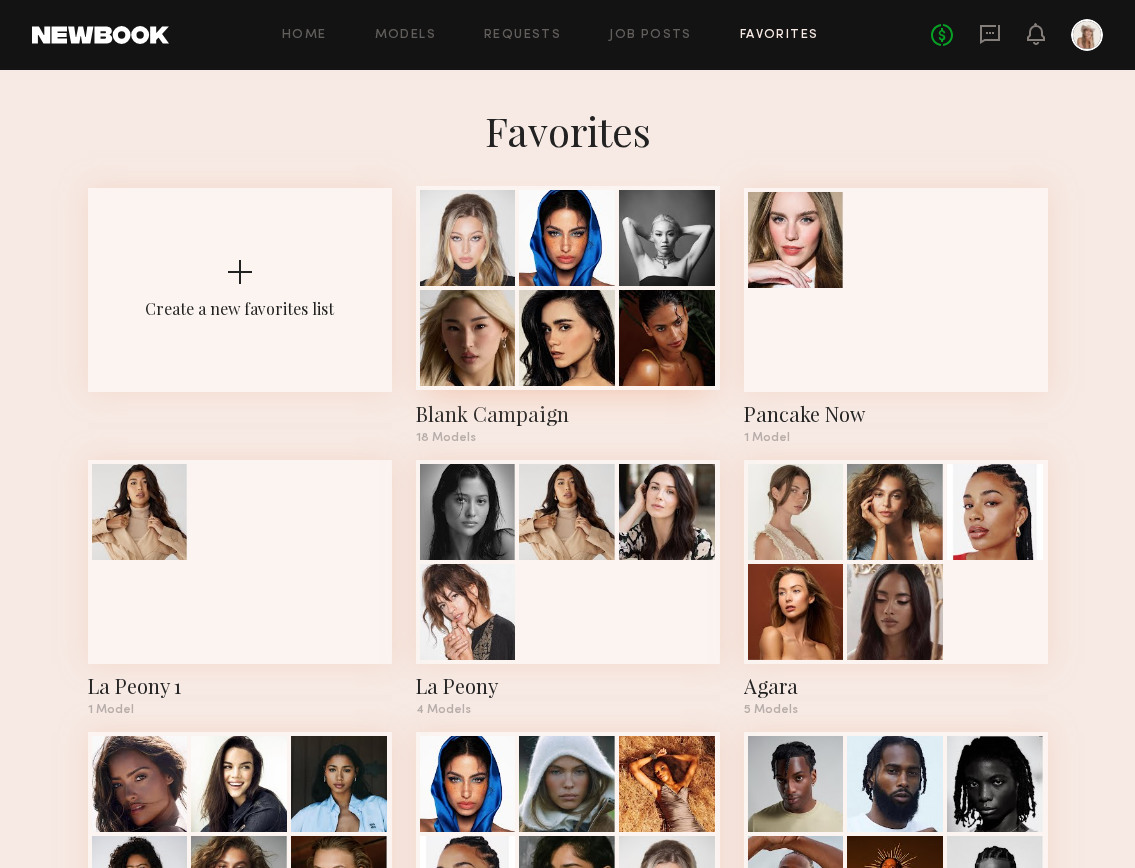 click 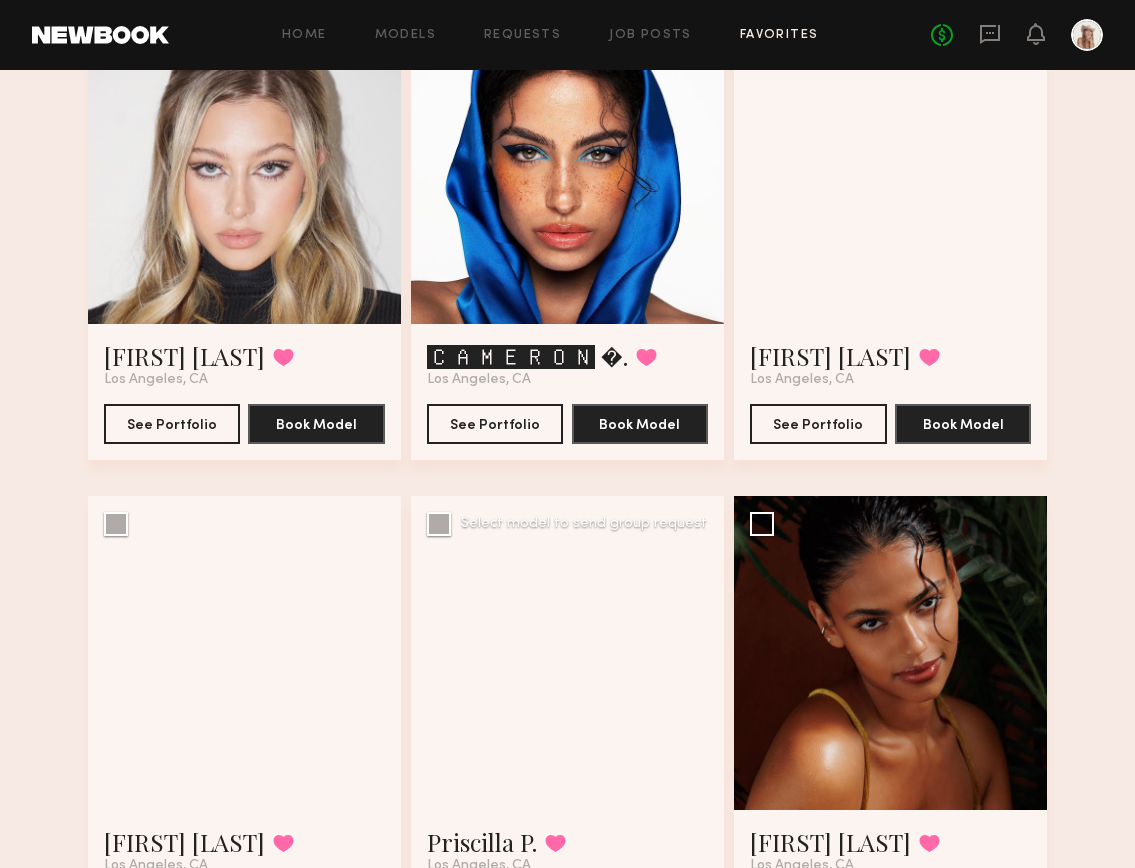 scroll, scrollTop: 387, scrollLeft: 0, axis: vertical 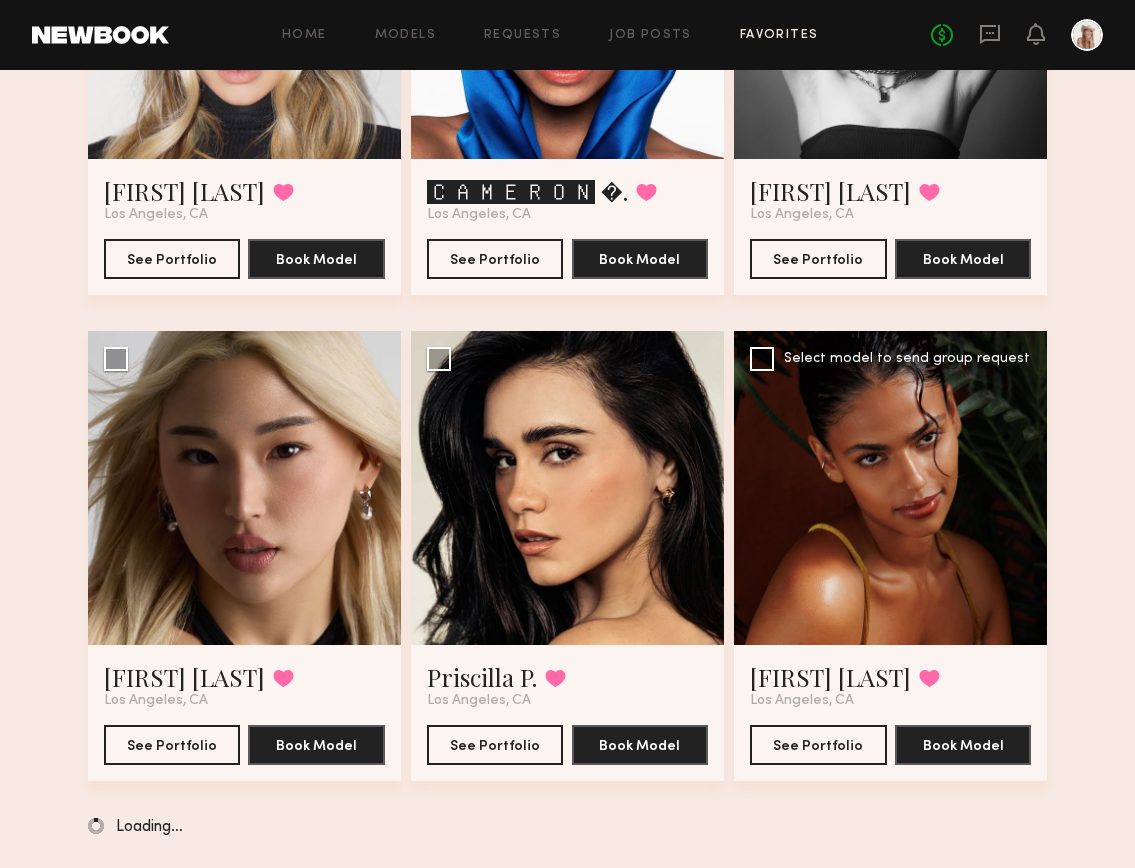 click 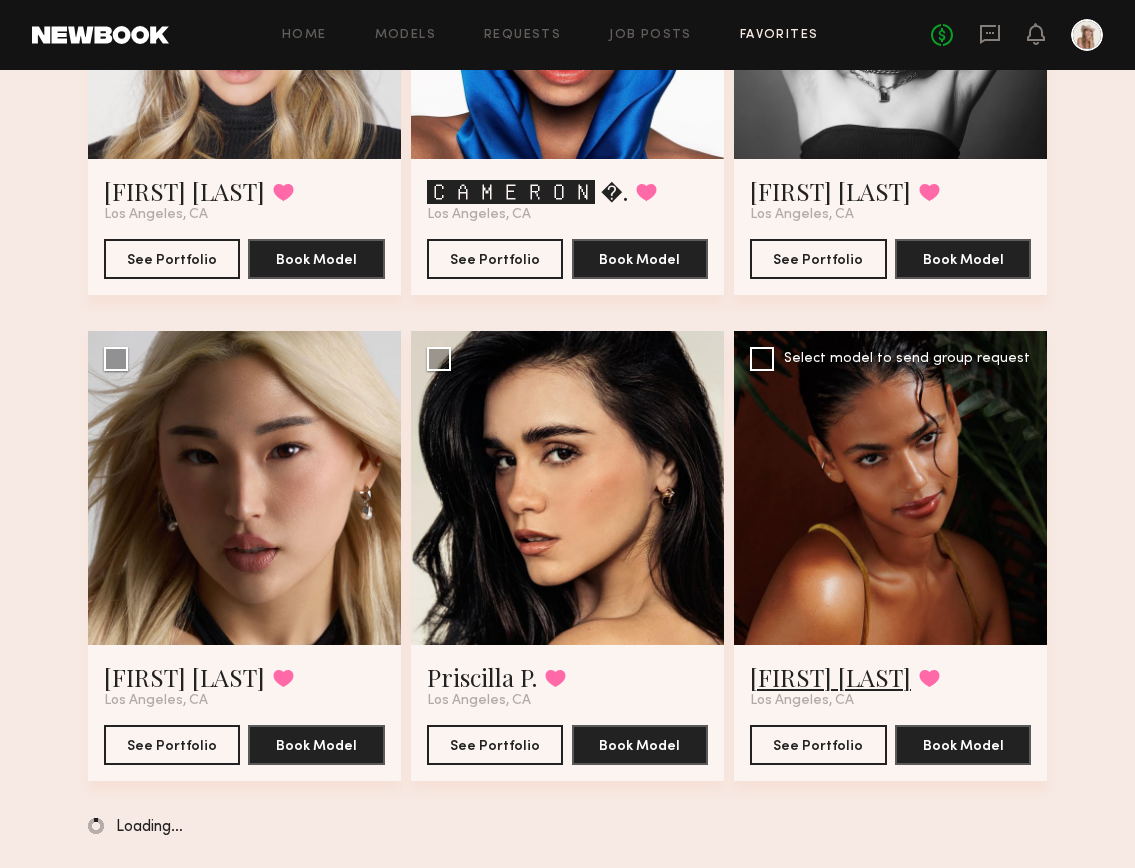 click on "Sabrina A." 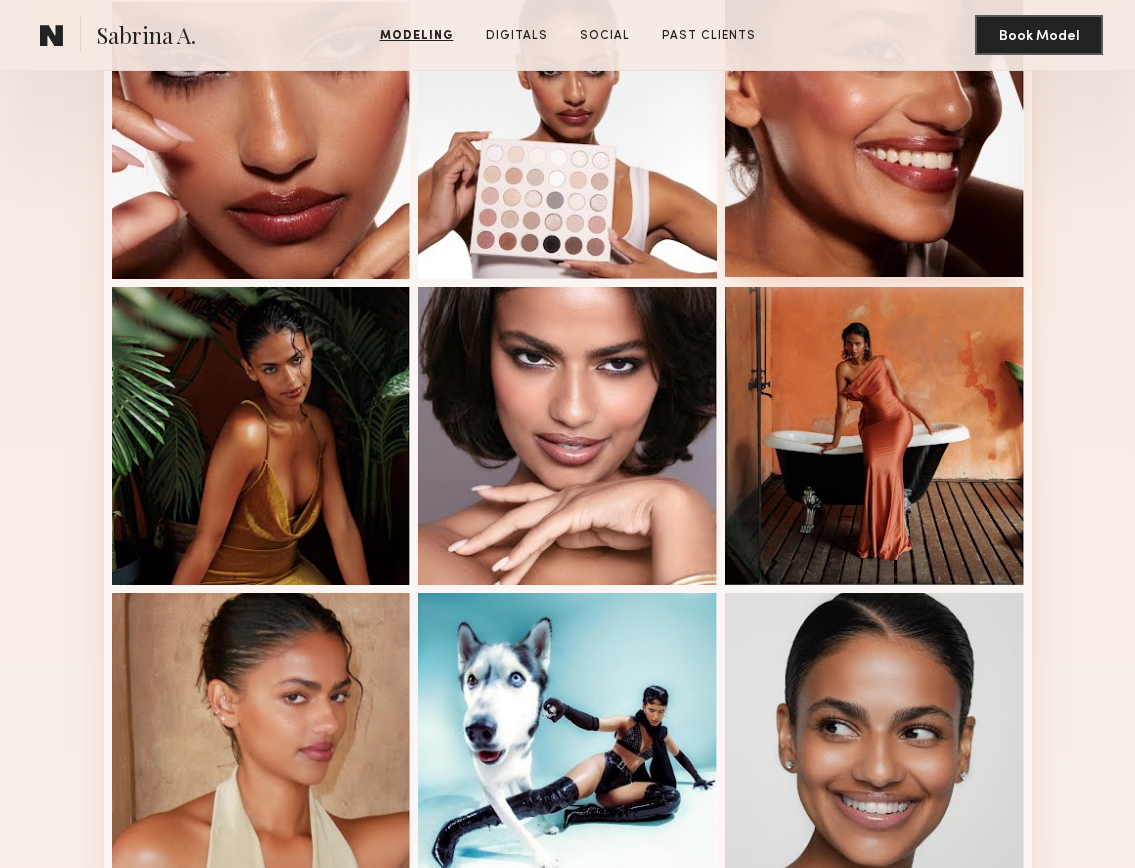 scroll, scrollTop: 730, scrollLeft: 0, axis: vertical 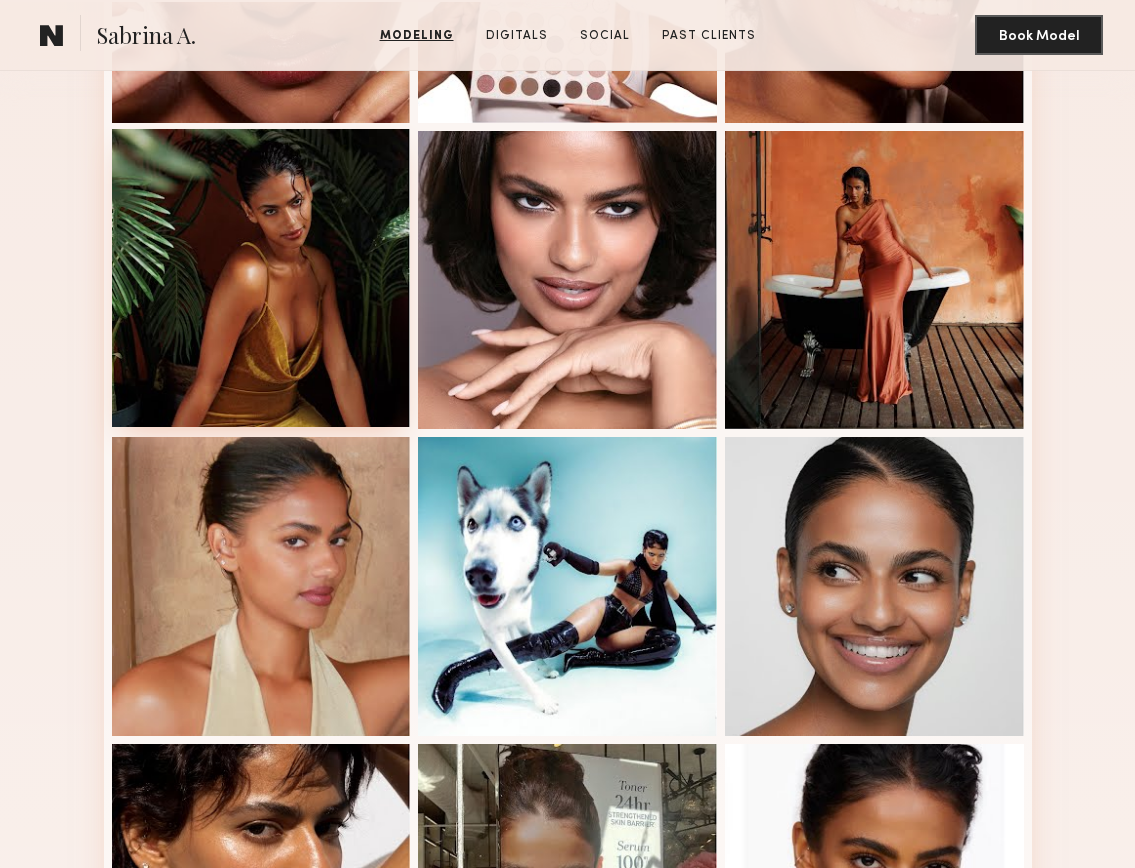 click at bounding box center [261, 278] 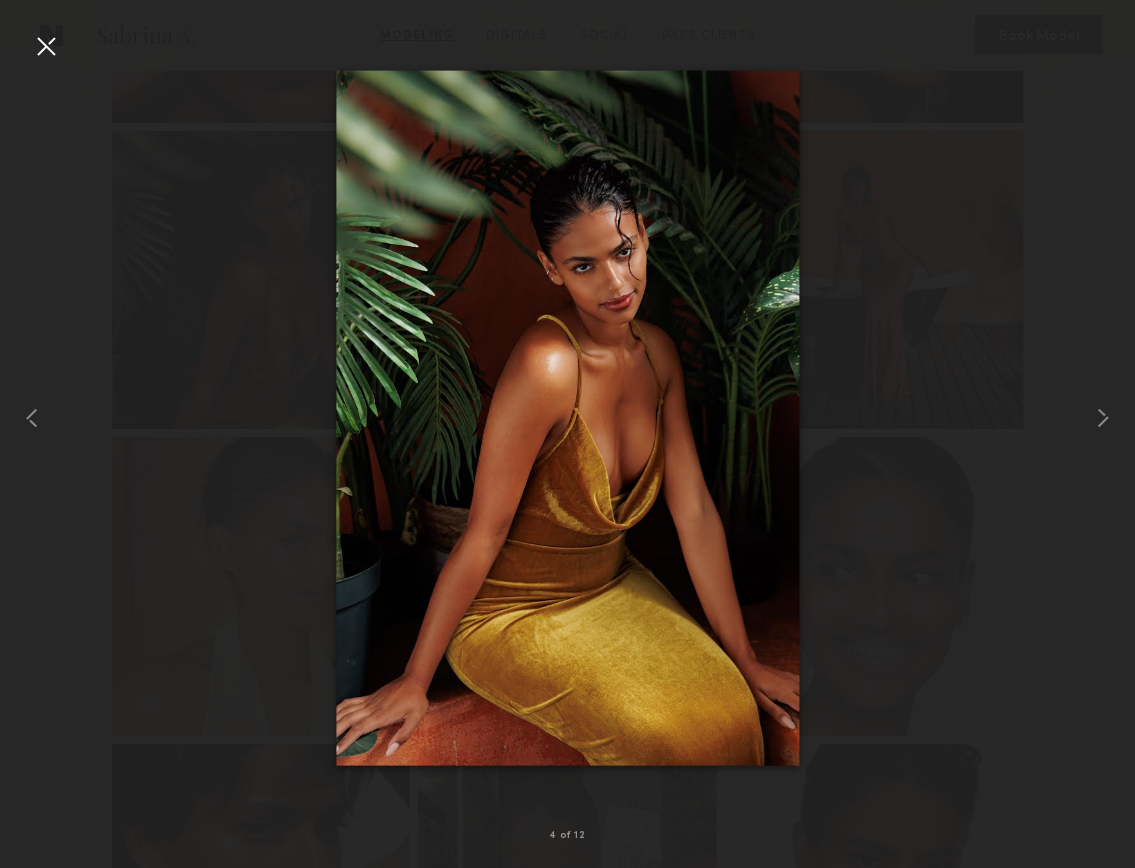 click at bounding box center [46, 46] 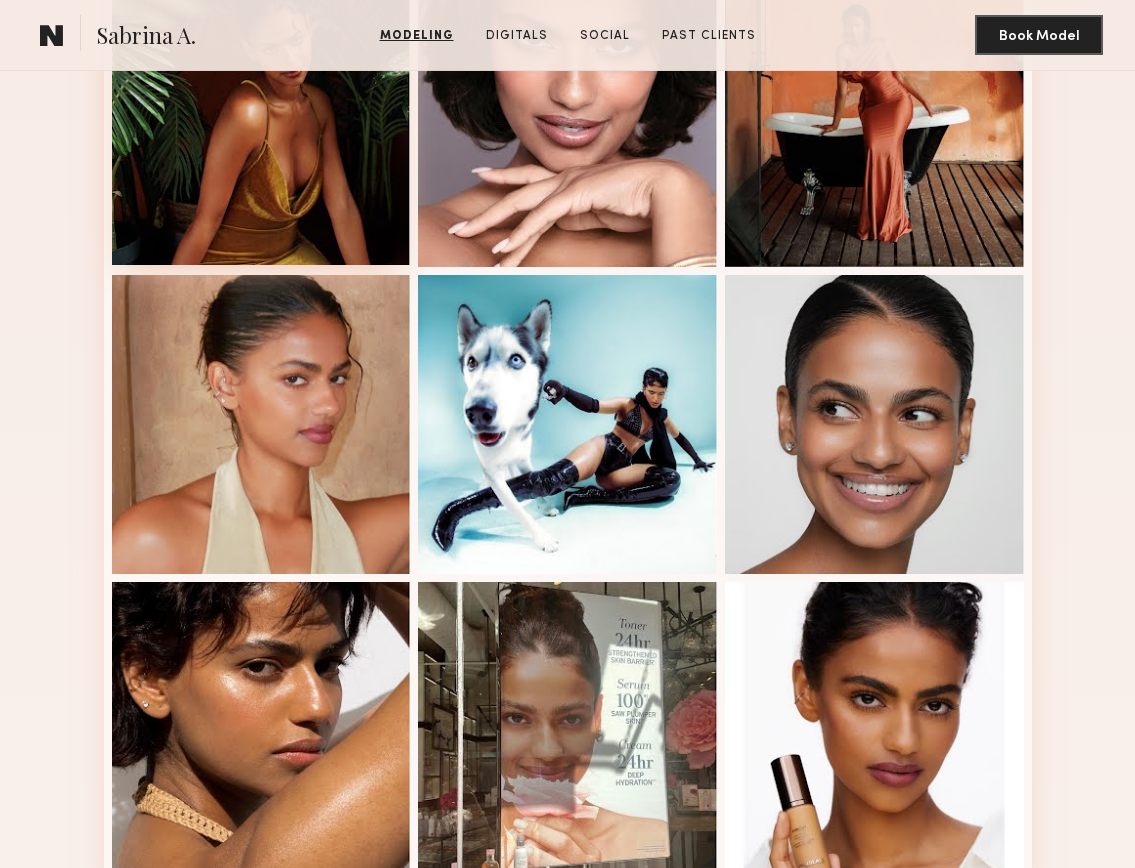 scroll, scrollTop: 98, scrollLeft: 0, axis: vertical 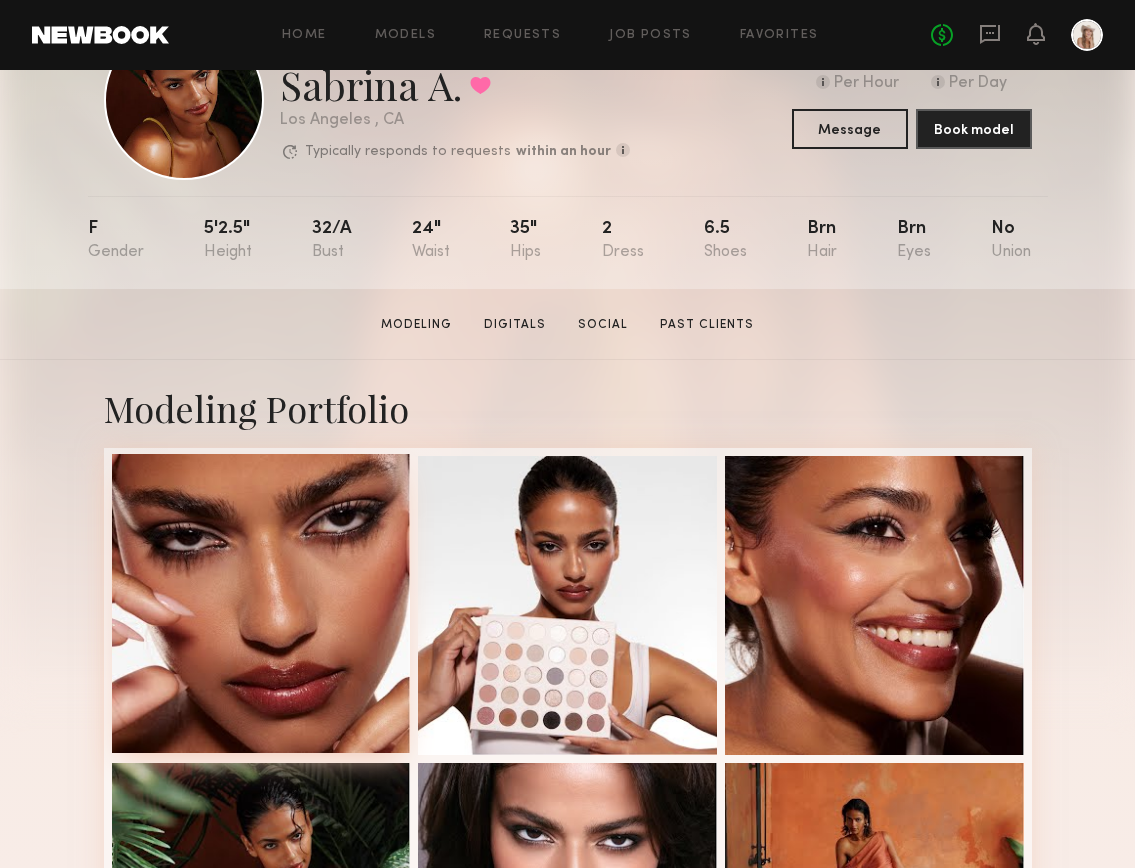 click at bounding box center [261, 603] 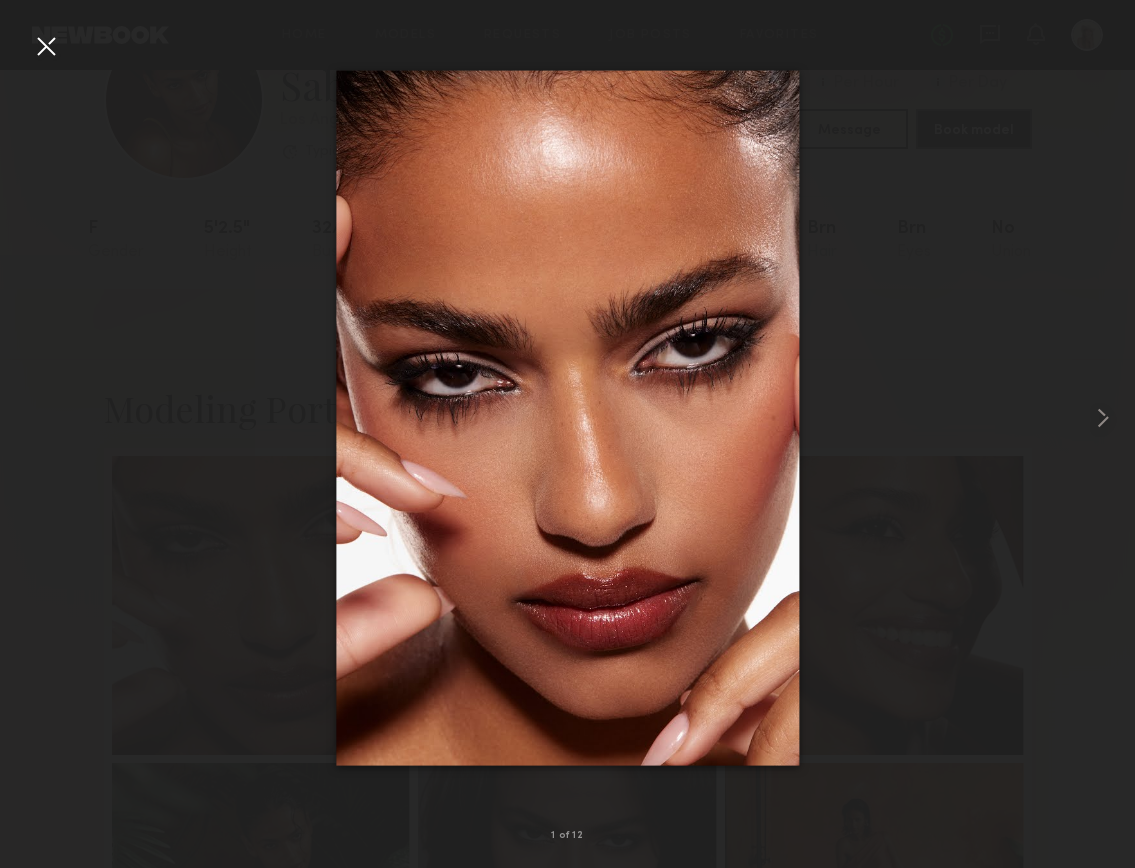 click at bounding box center (46, 46) 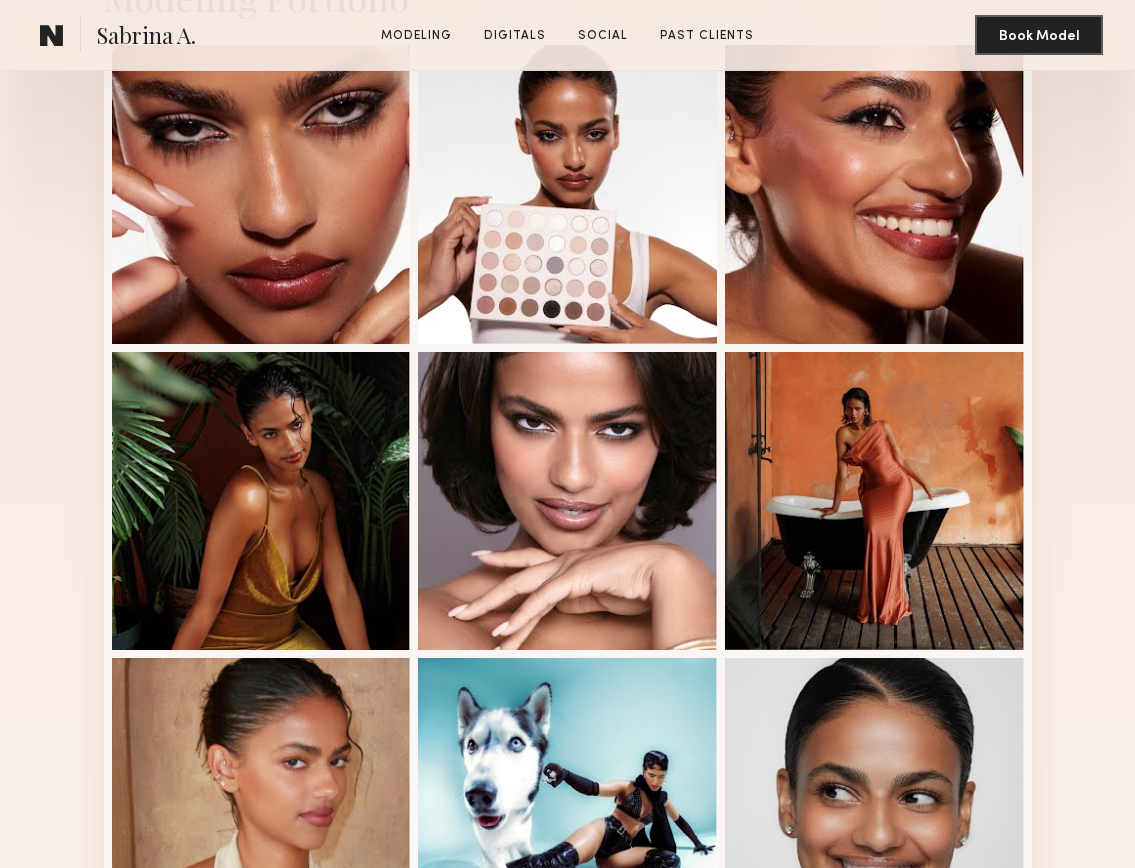 scroll, scrollTop: 667, scrollLeft: 0, axis: vertical 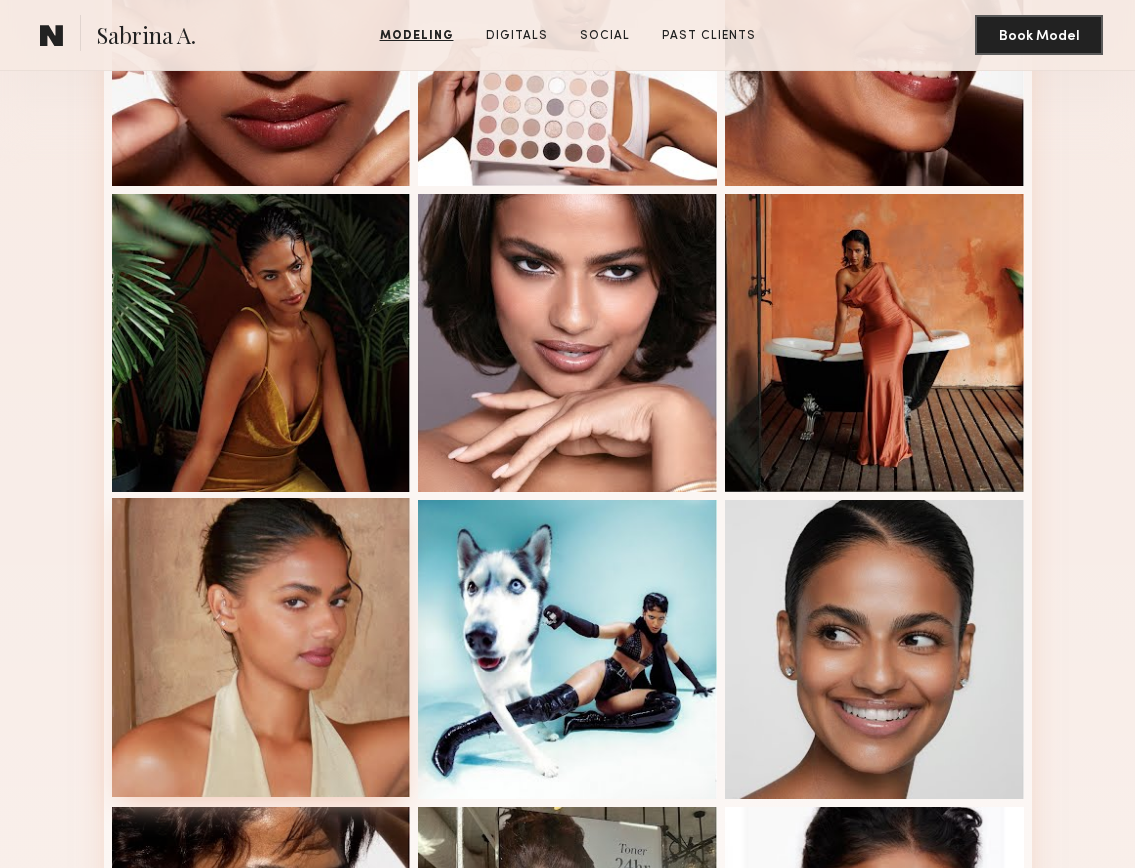 click at bounding box center [261, 647] 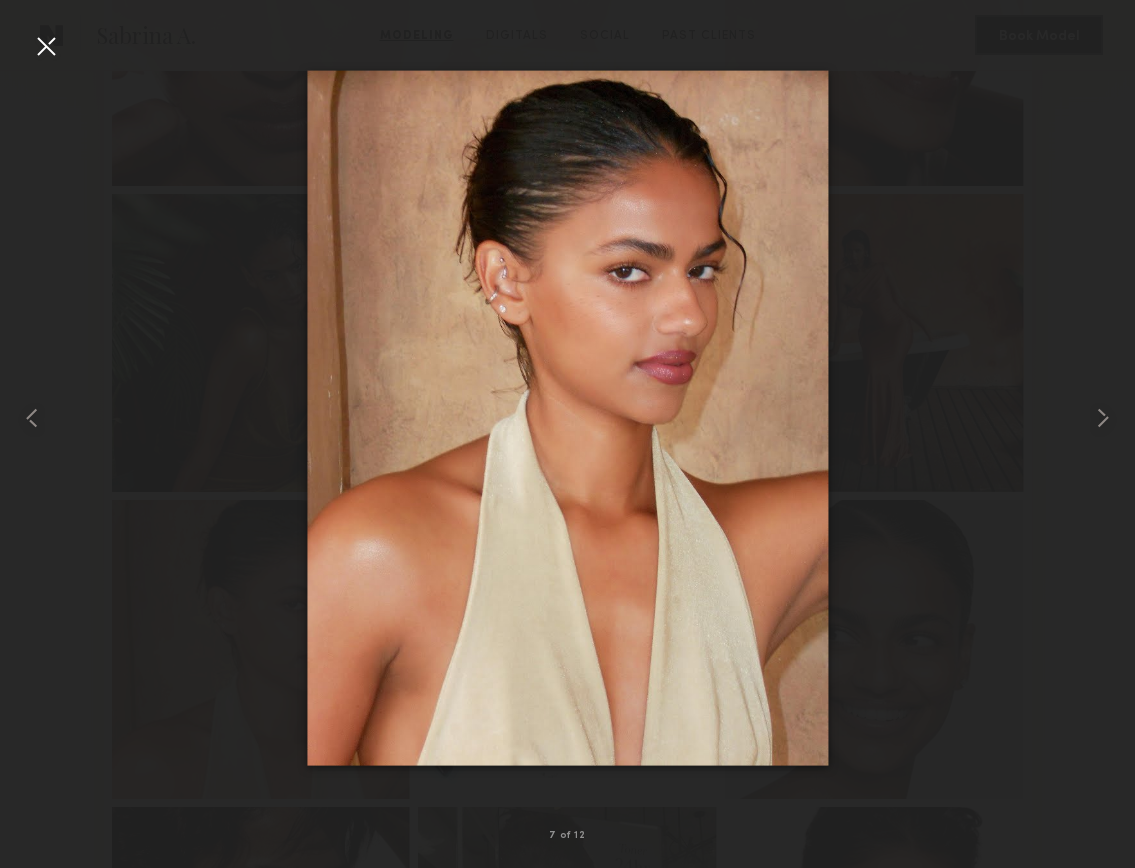 click at bounding box center [46, 46] 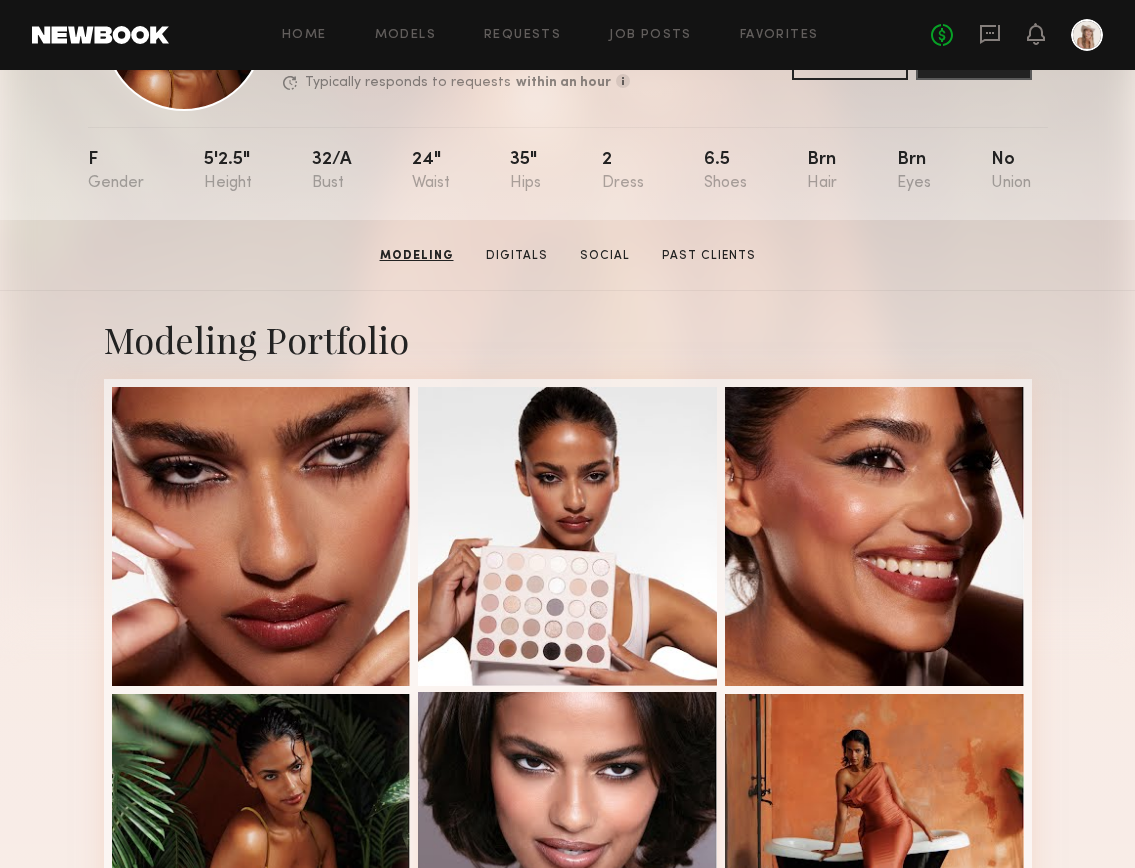 scroll, scrollTop: 0, scrollLeft: 0, axis: both 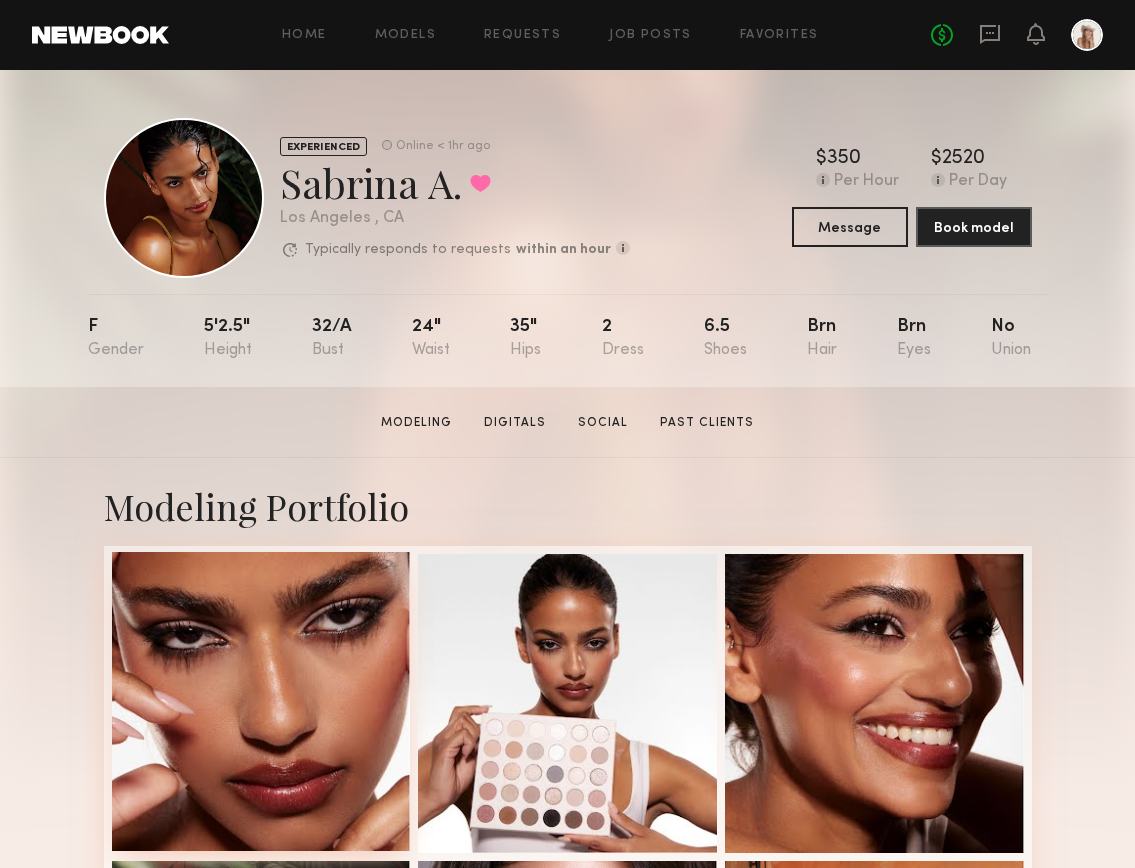 click at bounding box center (261, 701) 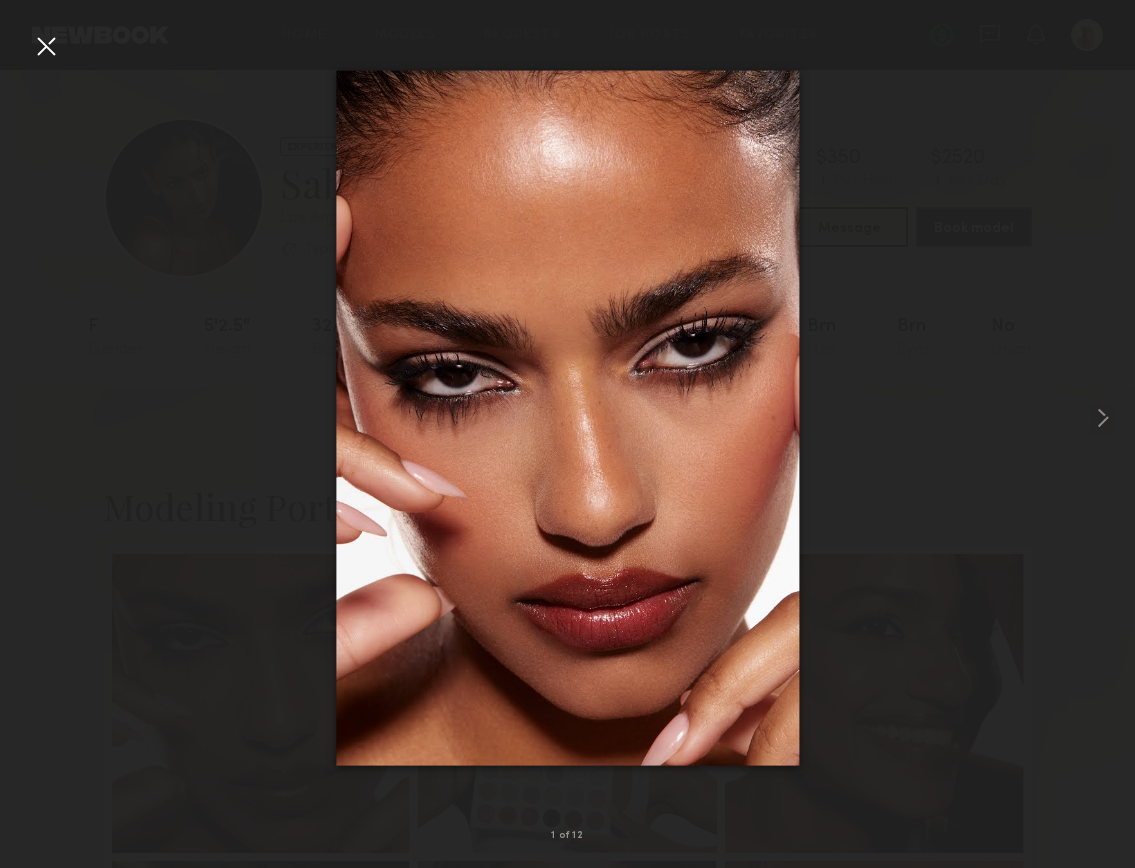 click at bounding box center [46, 46] 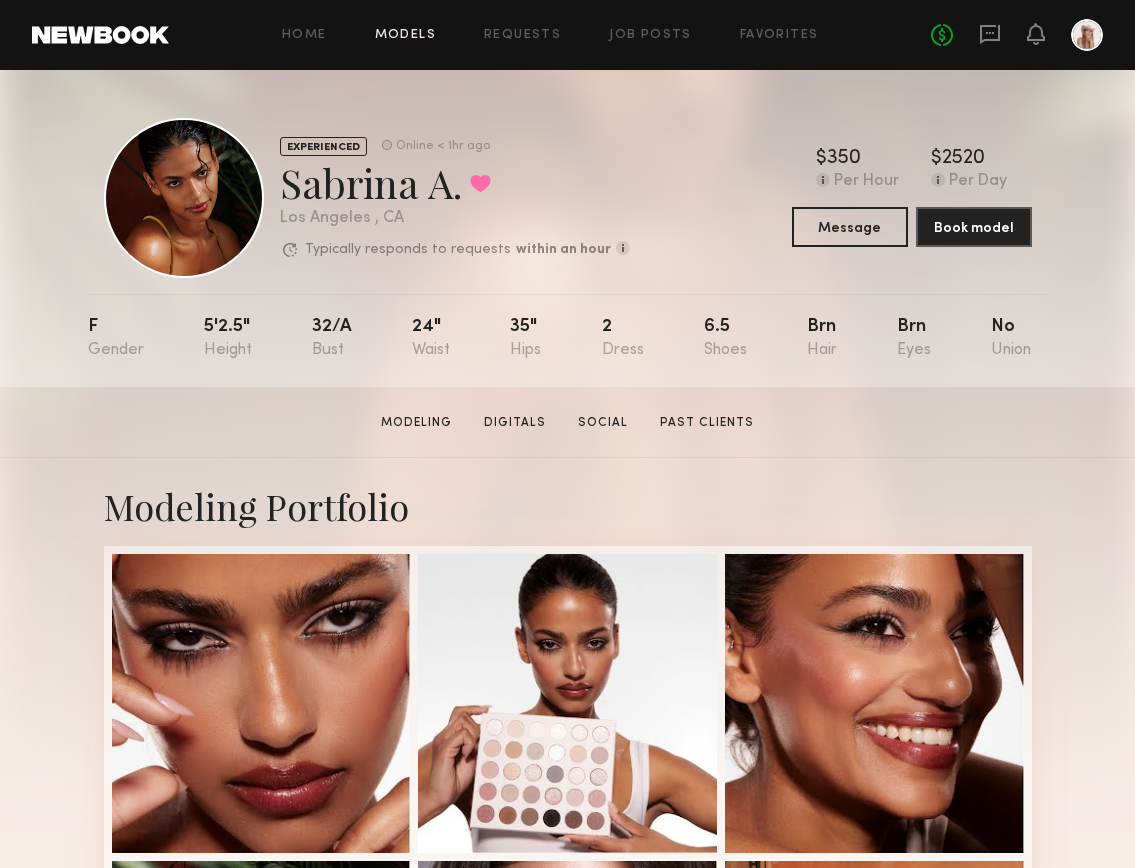 click on "Models" 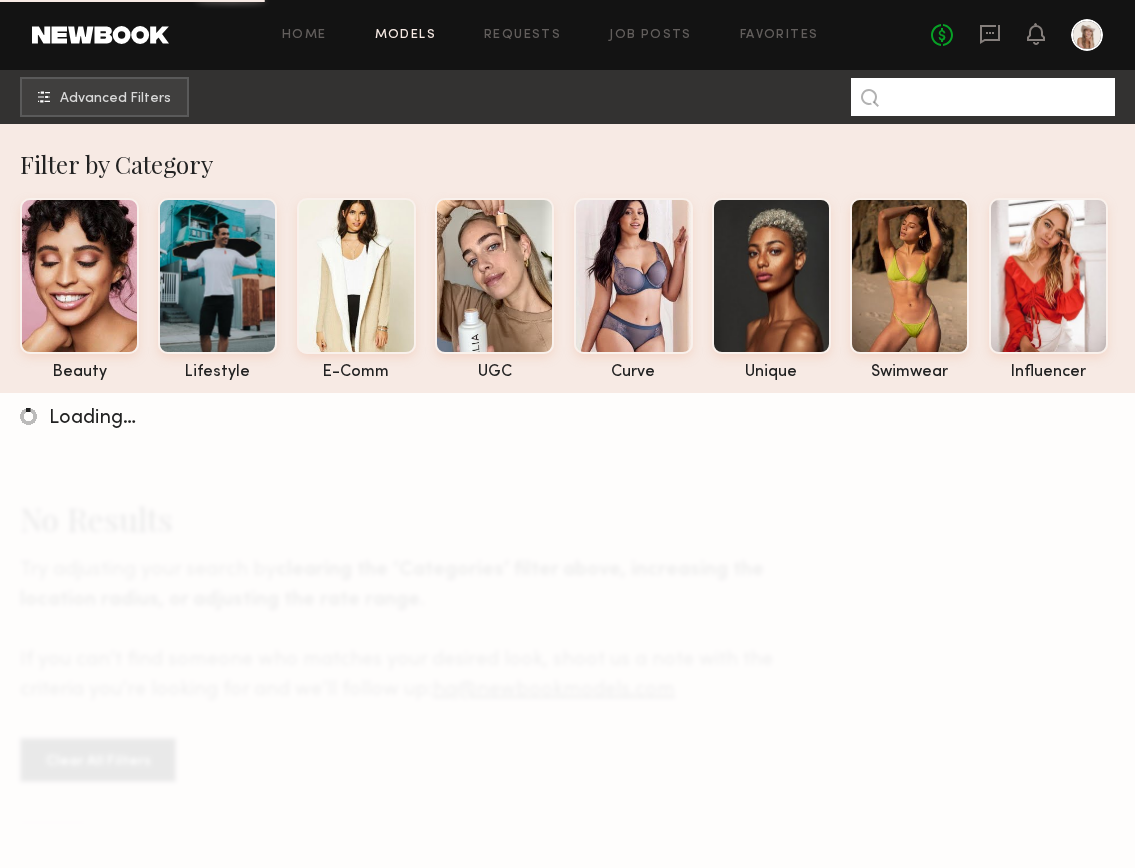 click 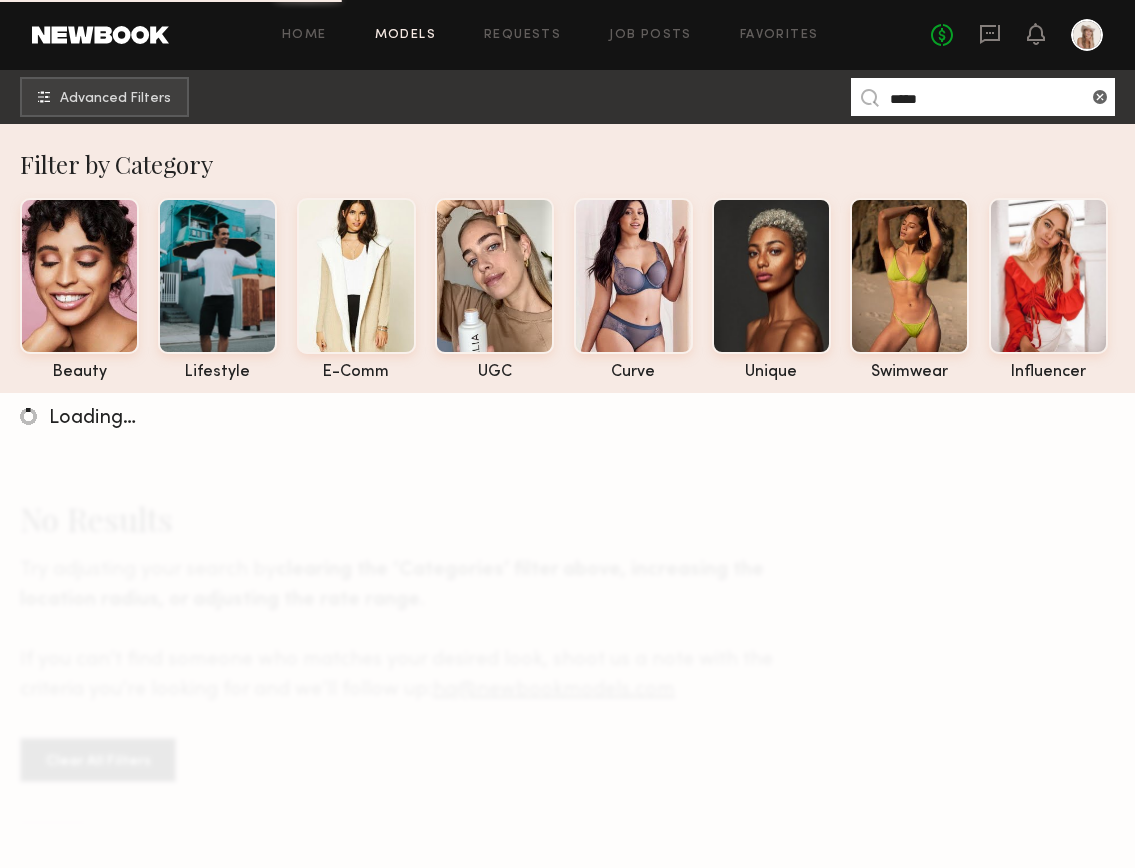 type on "*****" 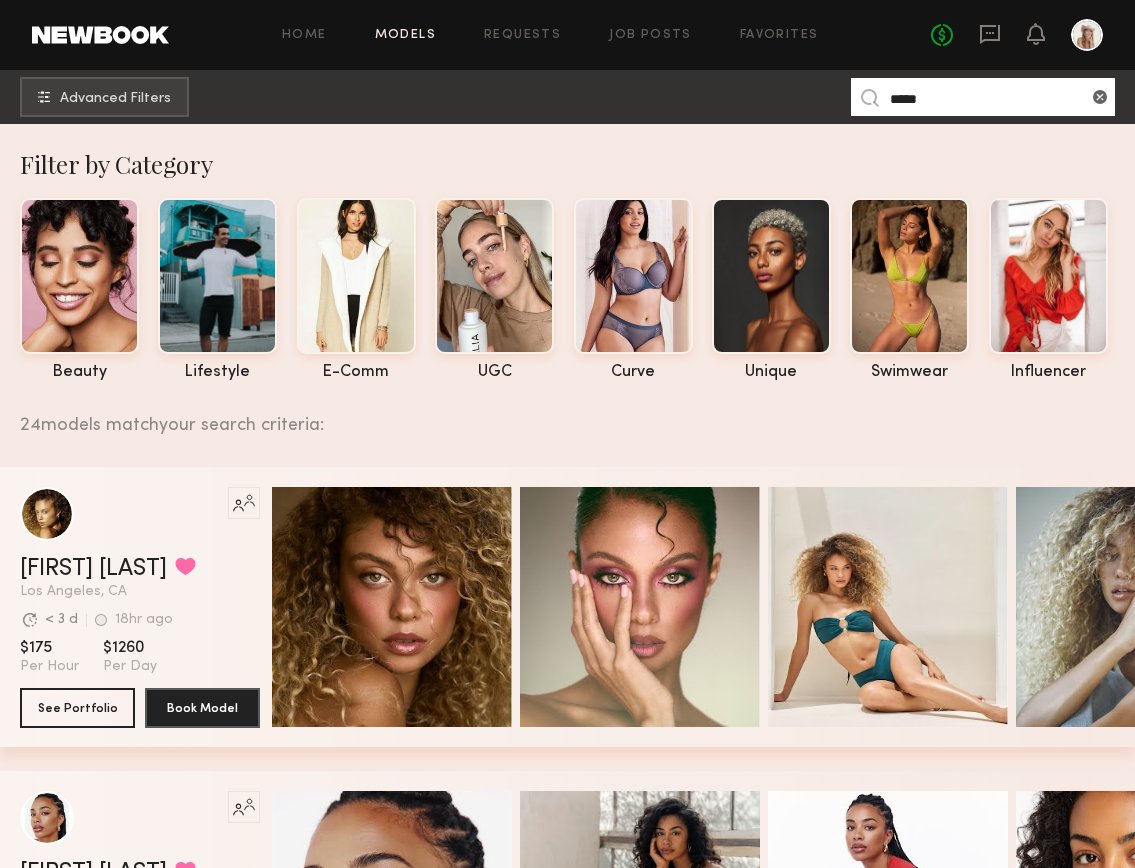 click on "Avg. request  response time < 3 d 18hr ago Last Online" 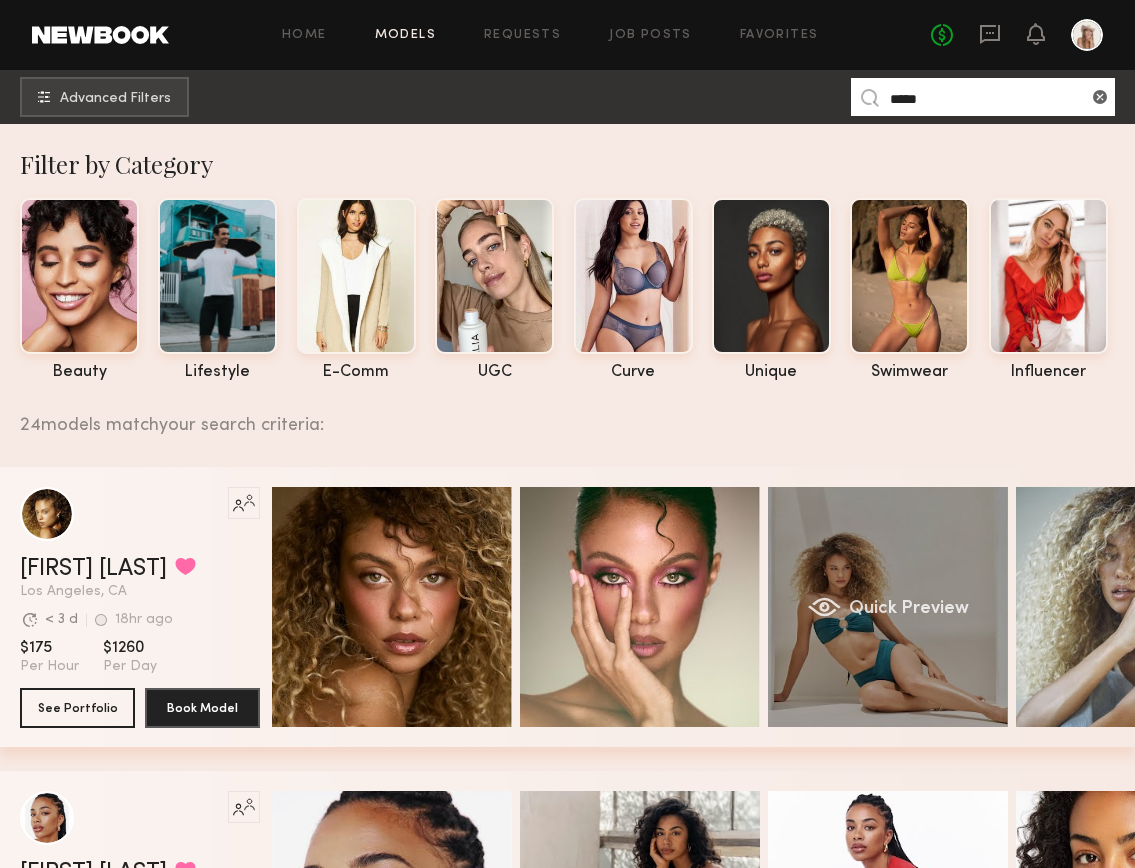 click on "Quick Preview" 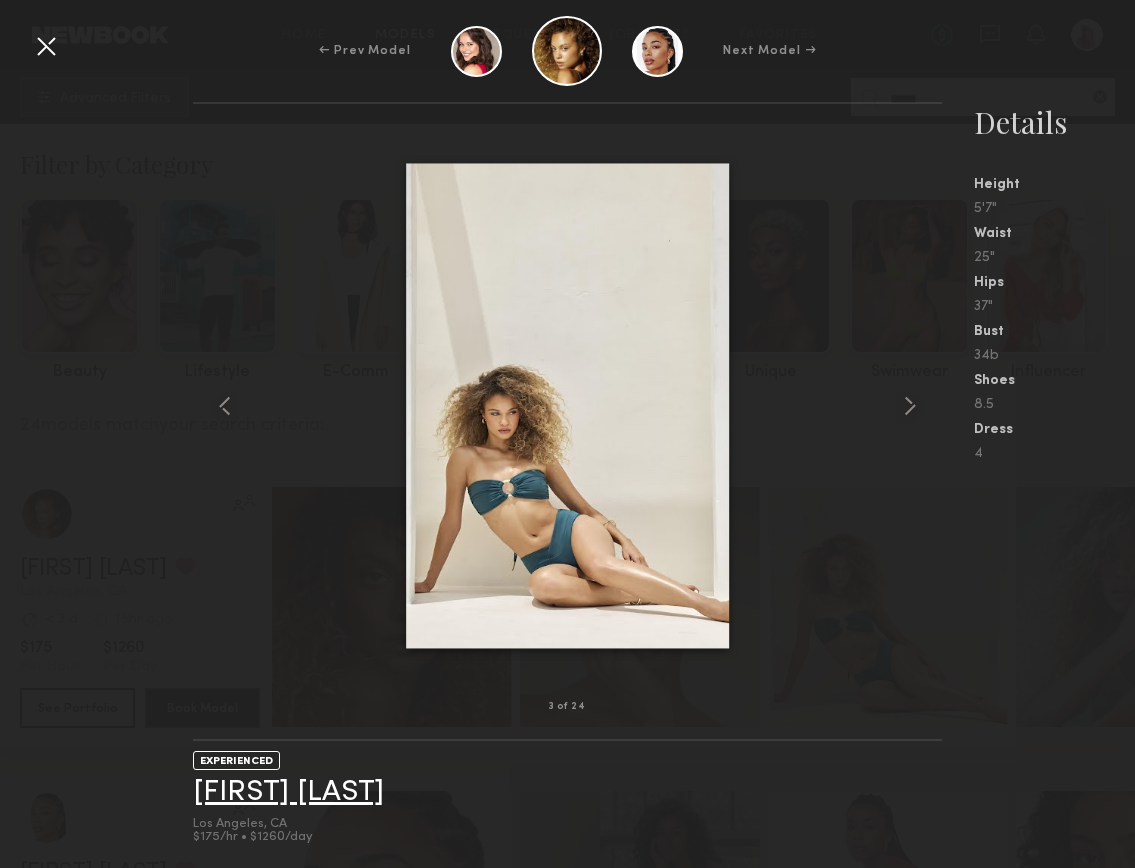 click on "[FIRST] [LAST]" 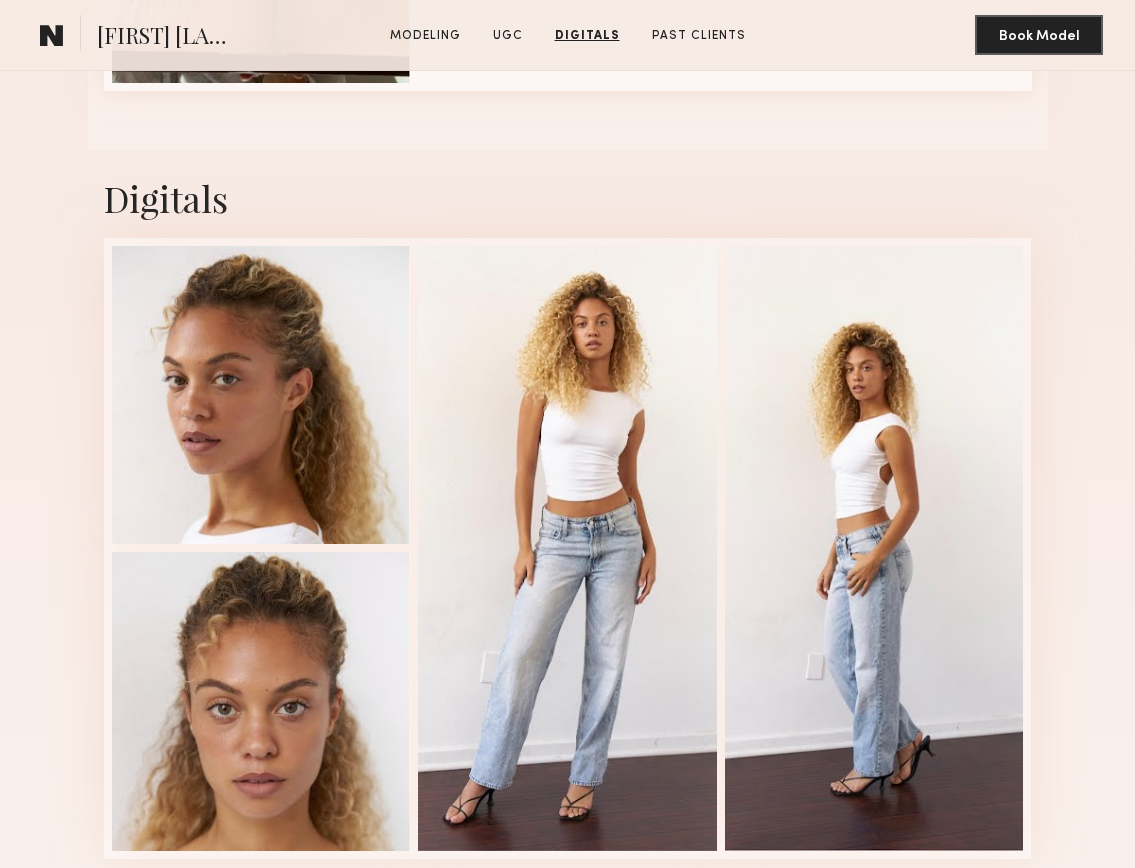 scroll, scrollTop: 2235, scrollLeft: 0, axis: vertical 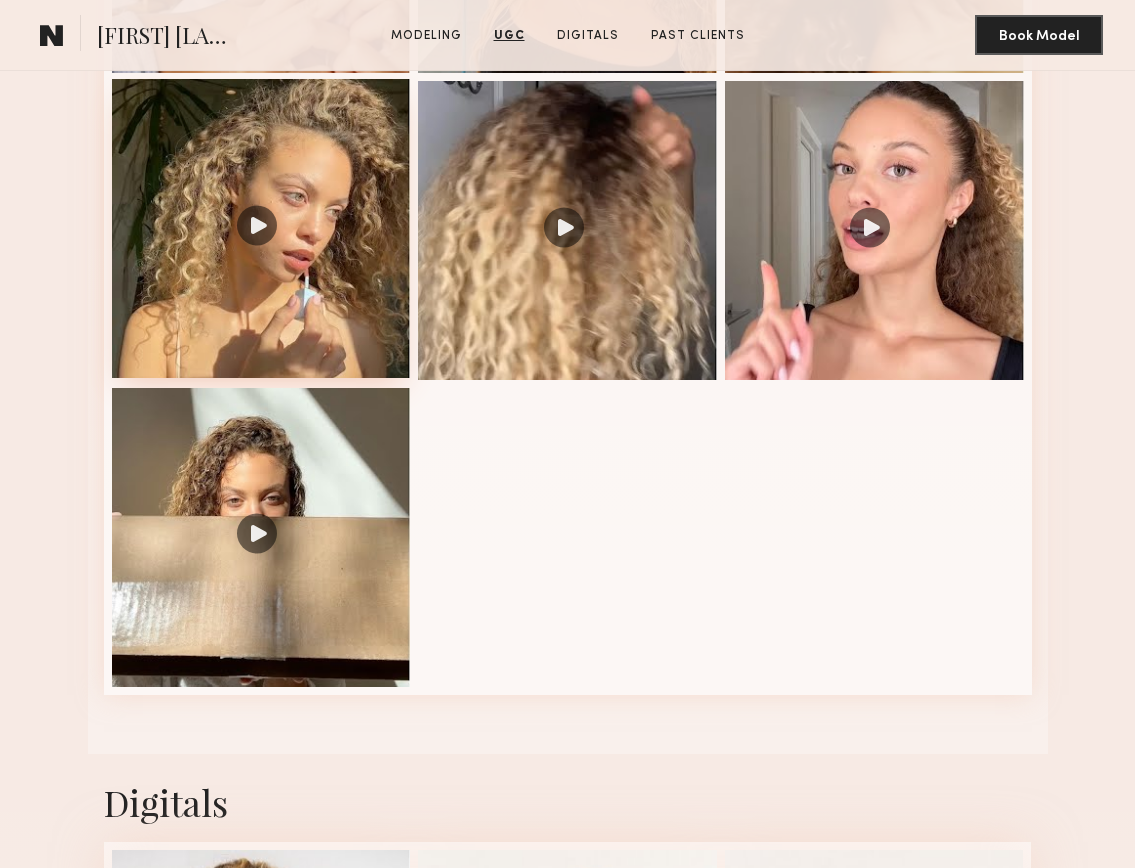 click at bounding box center [261, 228] 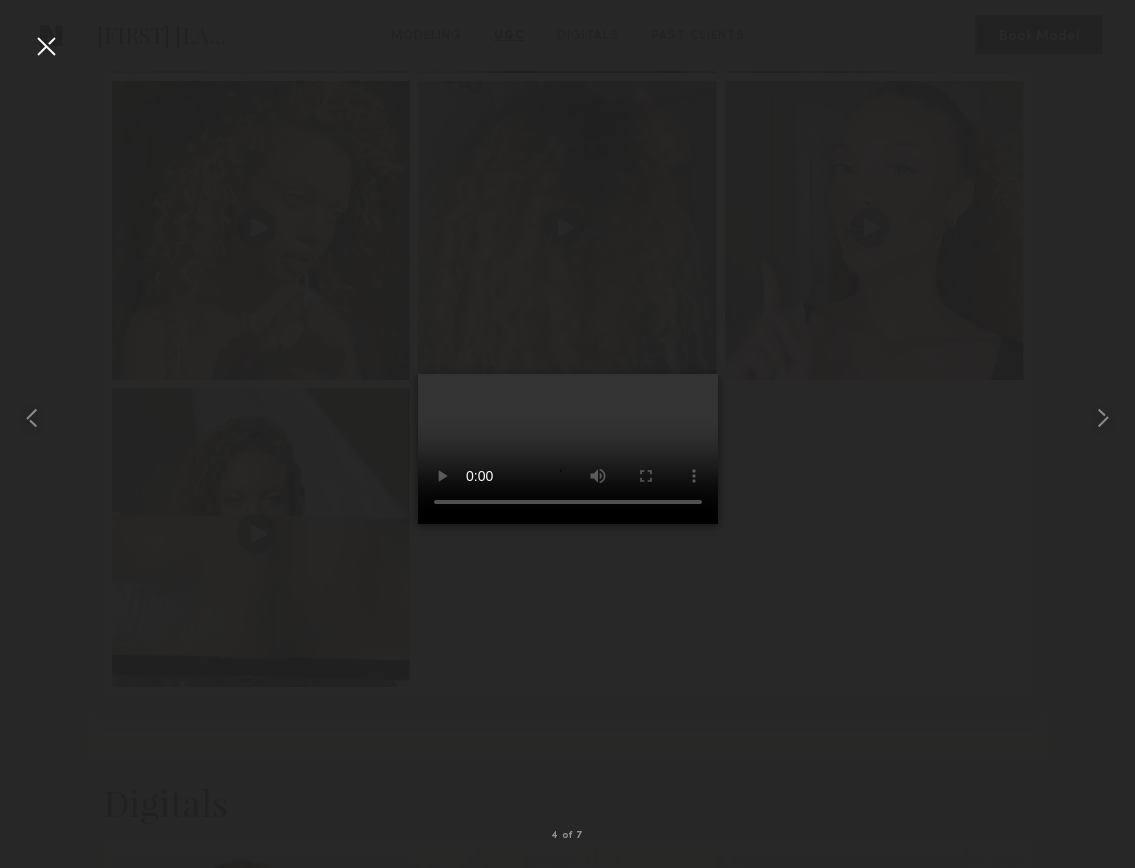 type 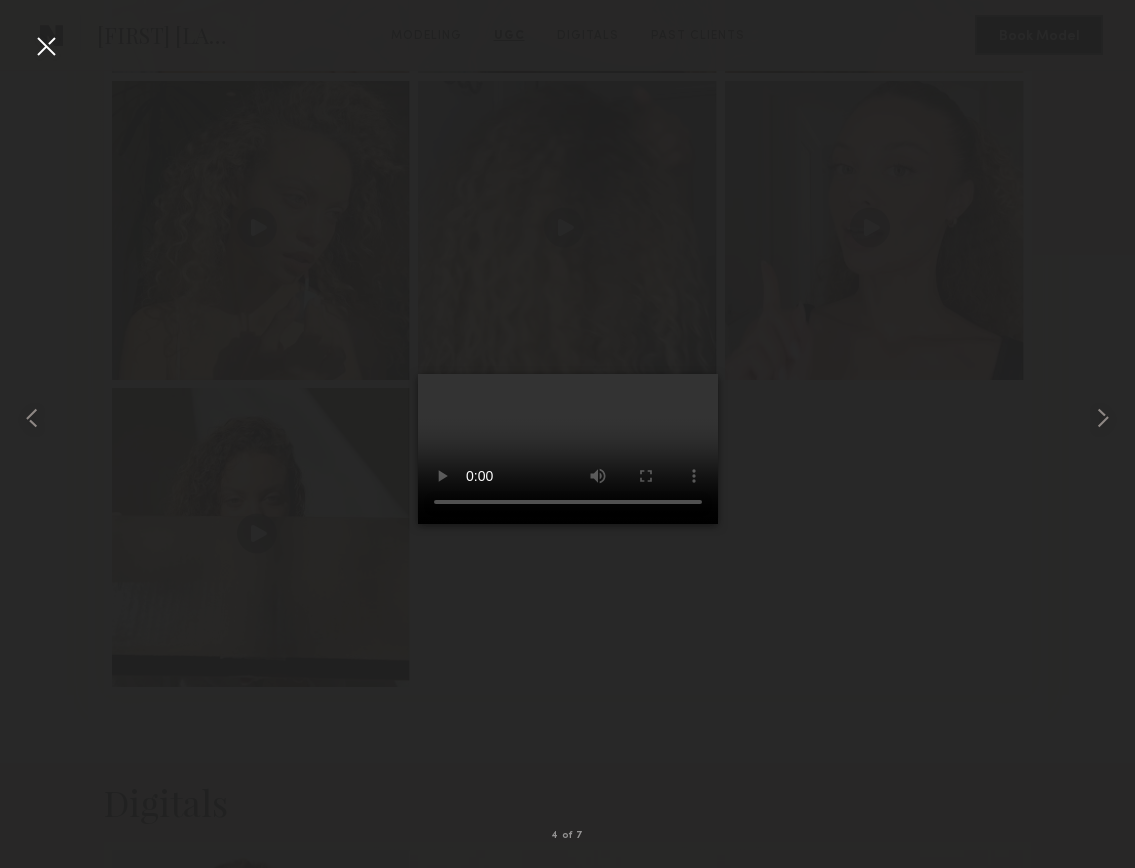 click at bounding box center (46, 46) 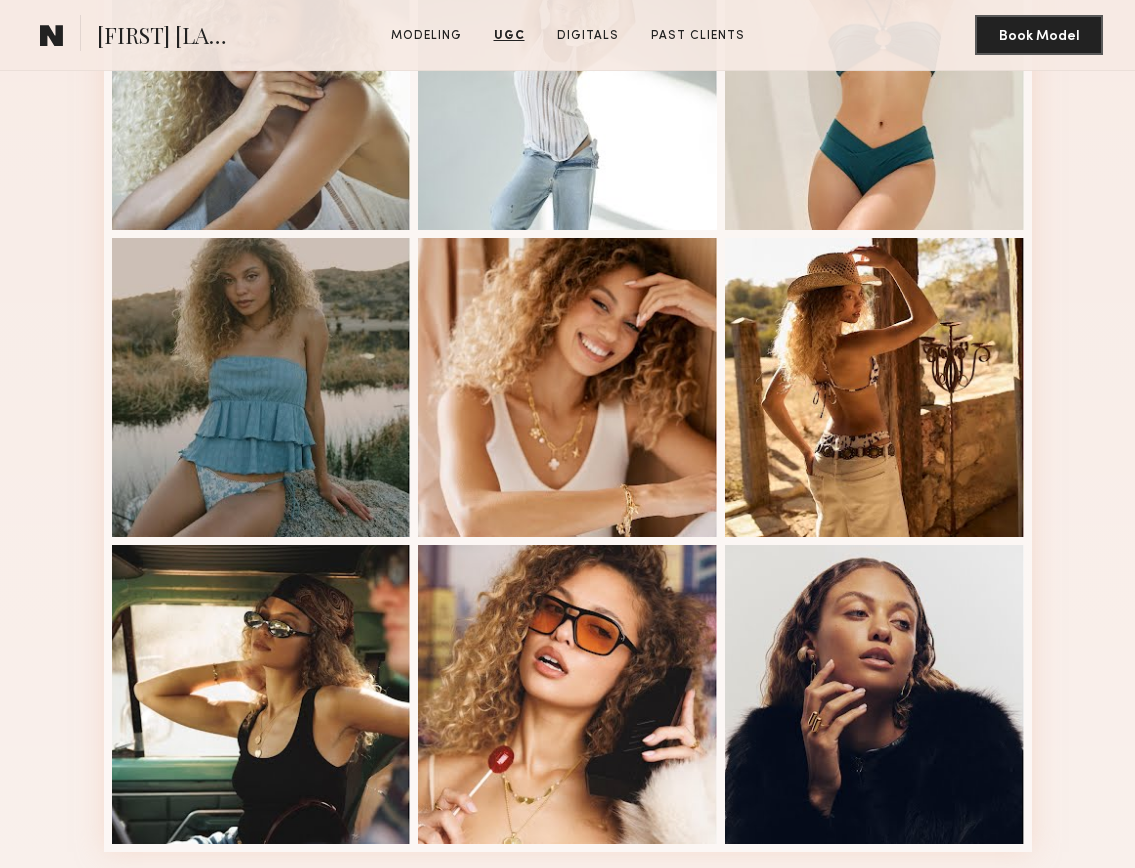 scroll, scrollTop: 0, scrollLeft: 0, axis: both 